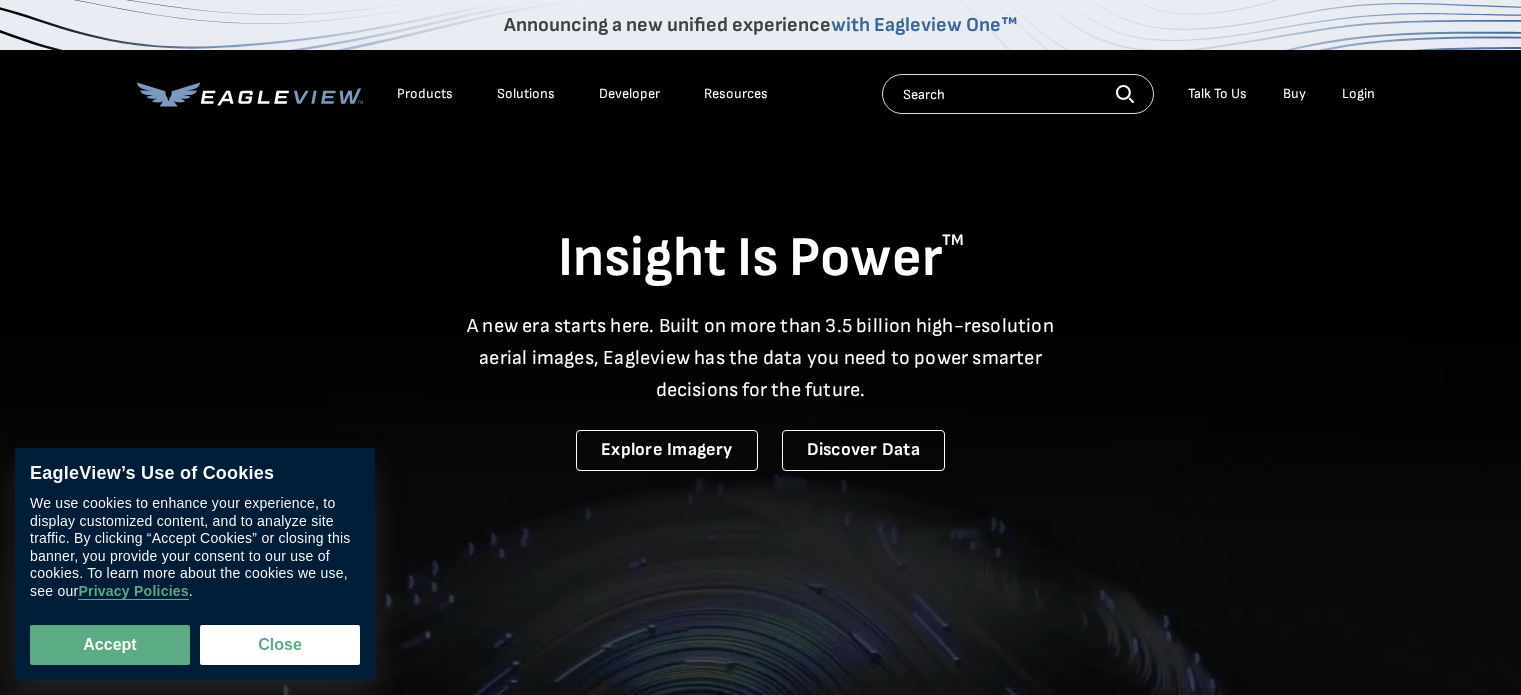 scroll, scrollTop: 0, scrollLeft: 0, axis: both 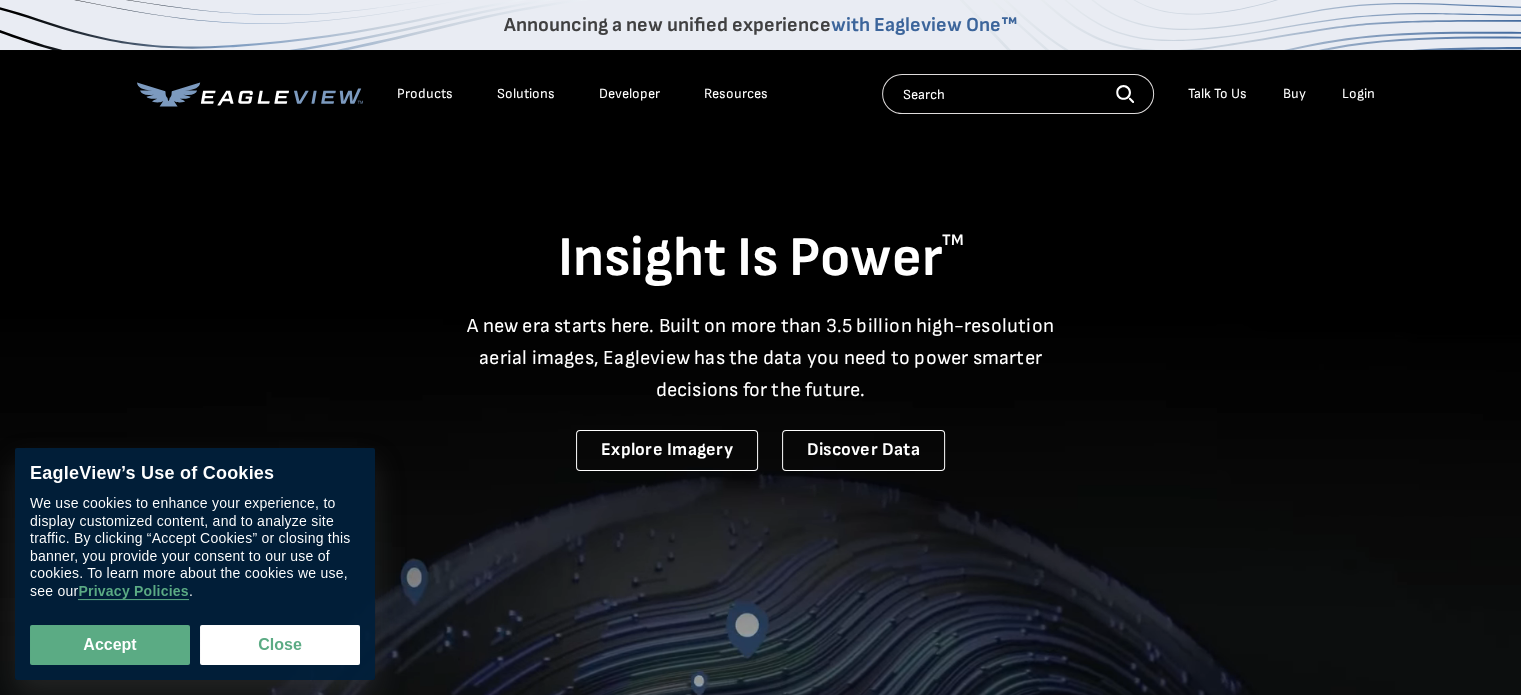 click on "Login" at bounding box center (1358, 94) 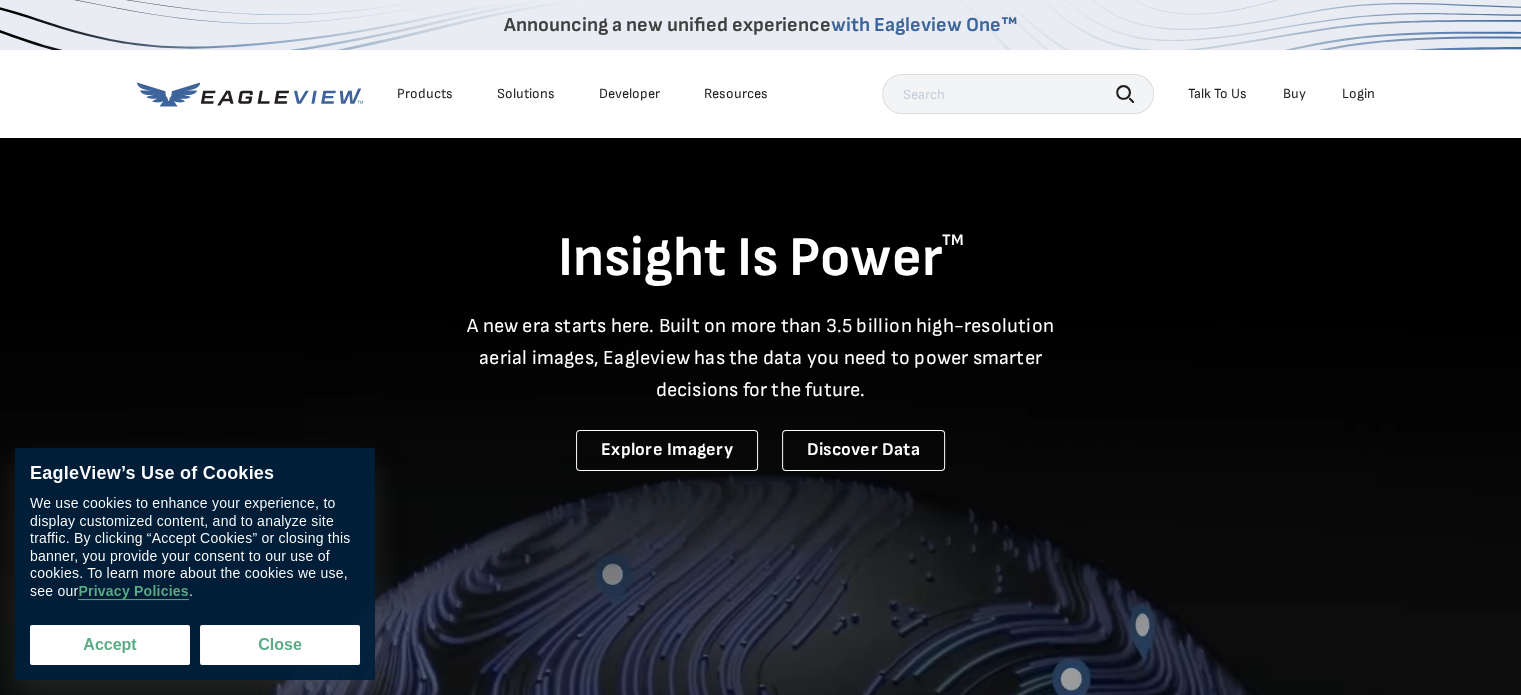 click on "Accept" at bounding box center (110, 645) 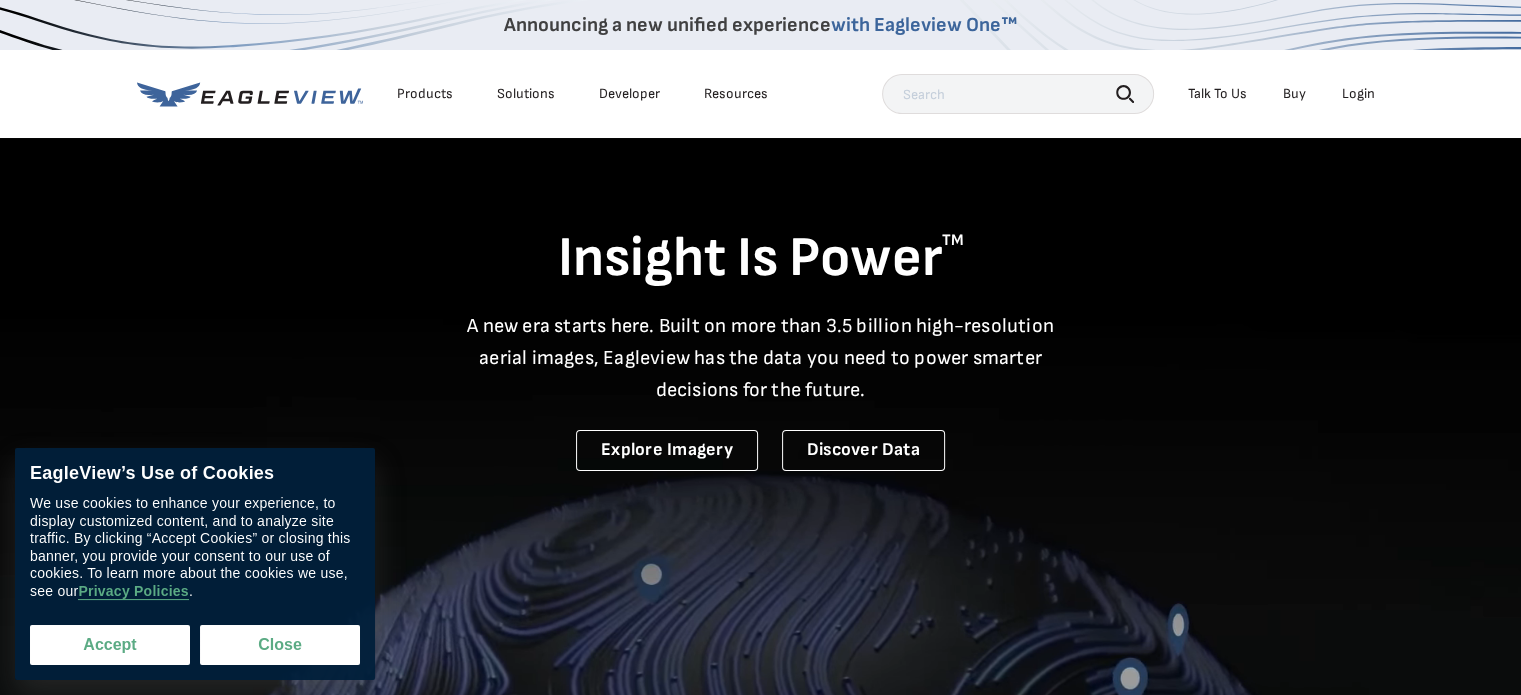 checkbox on "true" 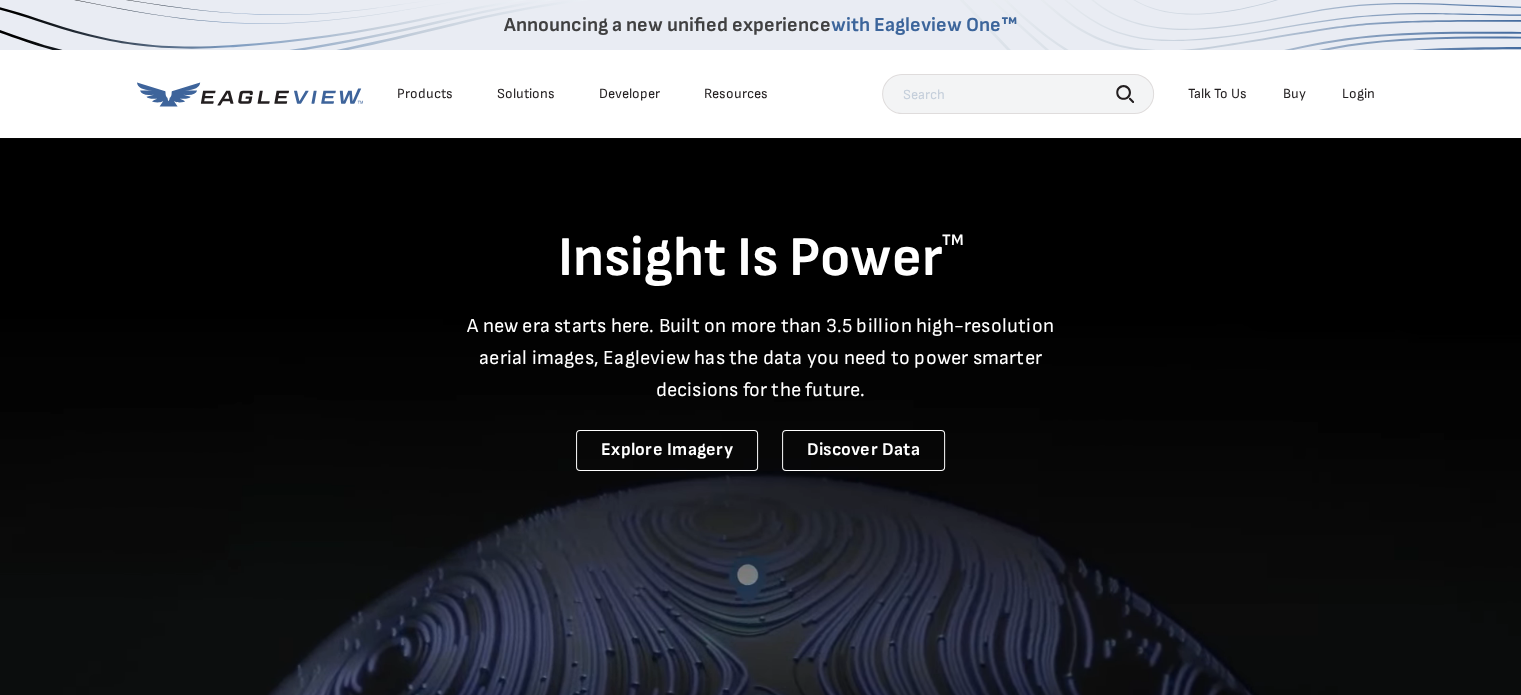 click on "Login" at bounding box center (1358, 94) 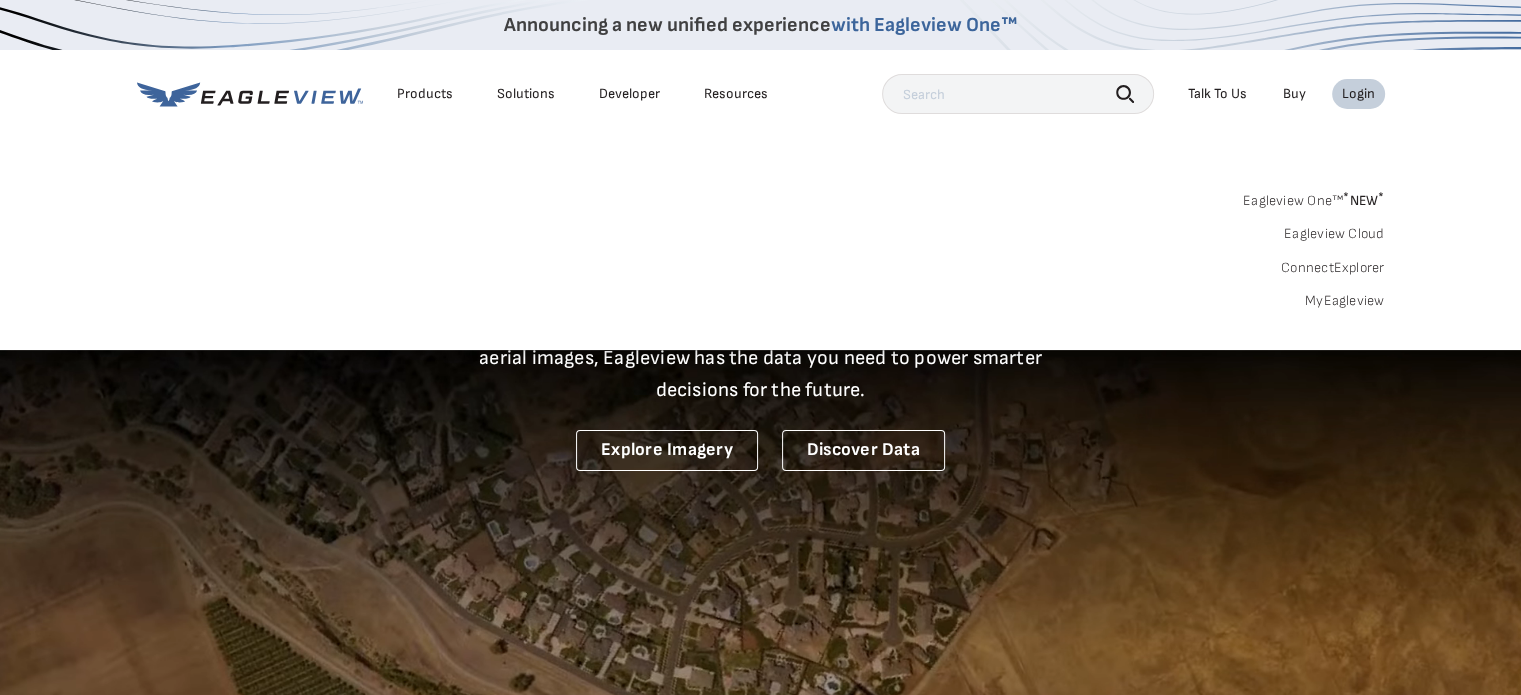 click on "Login" at bounding box center (1358, 94) 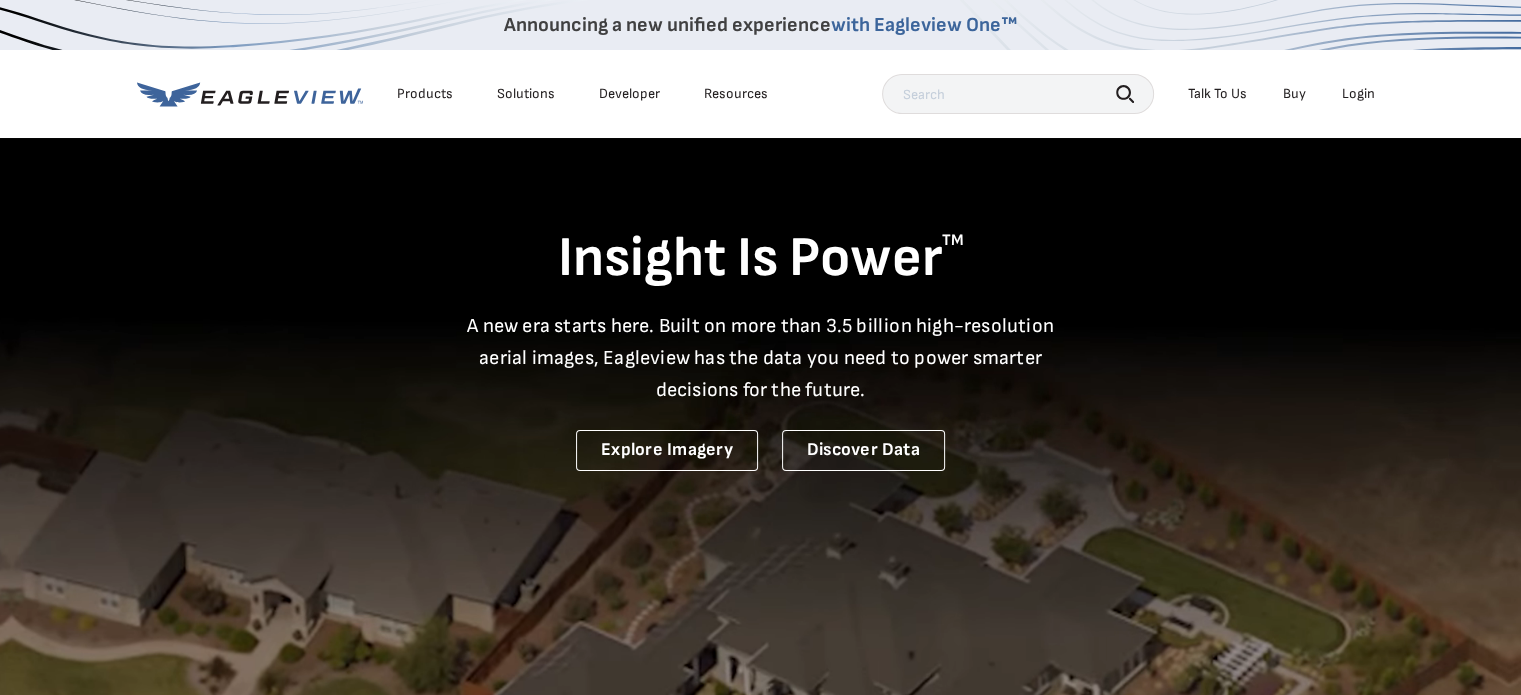 click on "Login" at bounding box center (1358, 94) 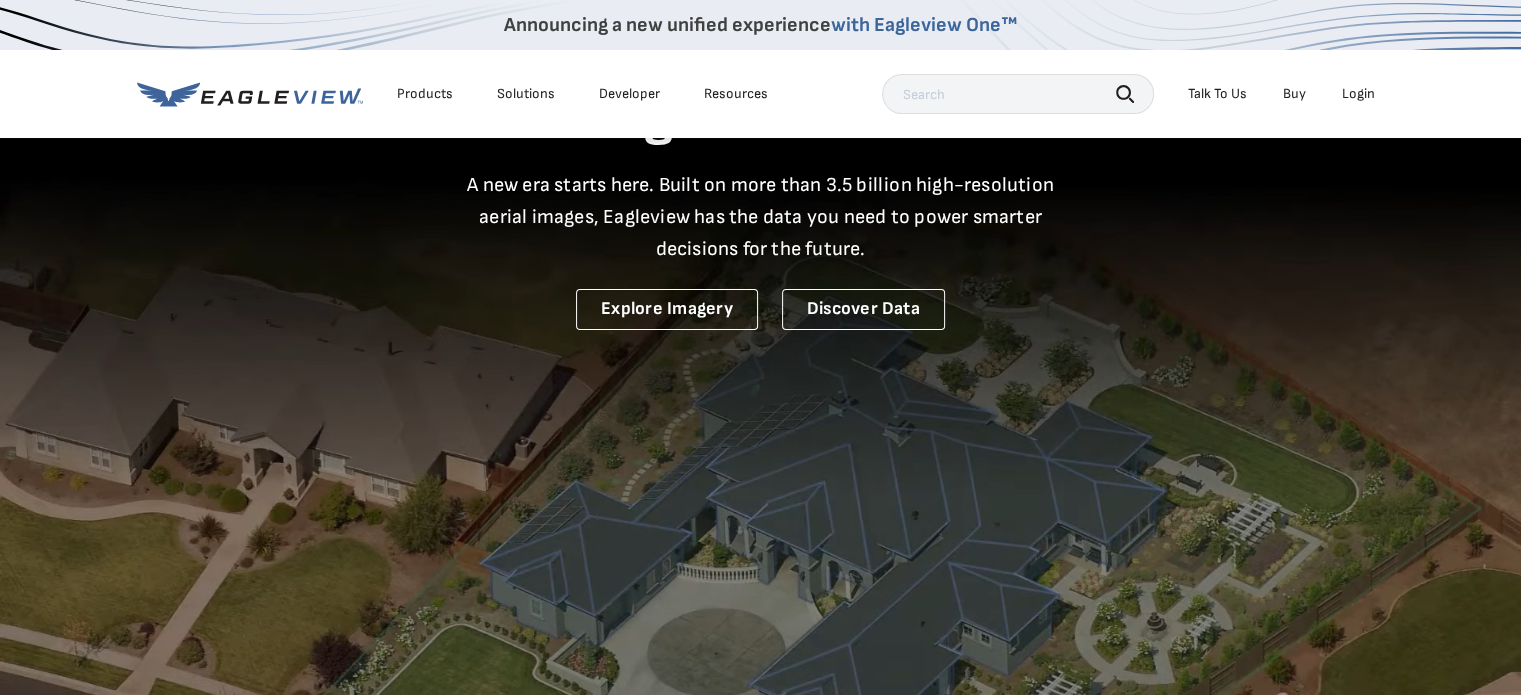 scroll, scrollTop: 0, scrollLeft: 0, axis: both 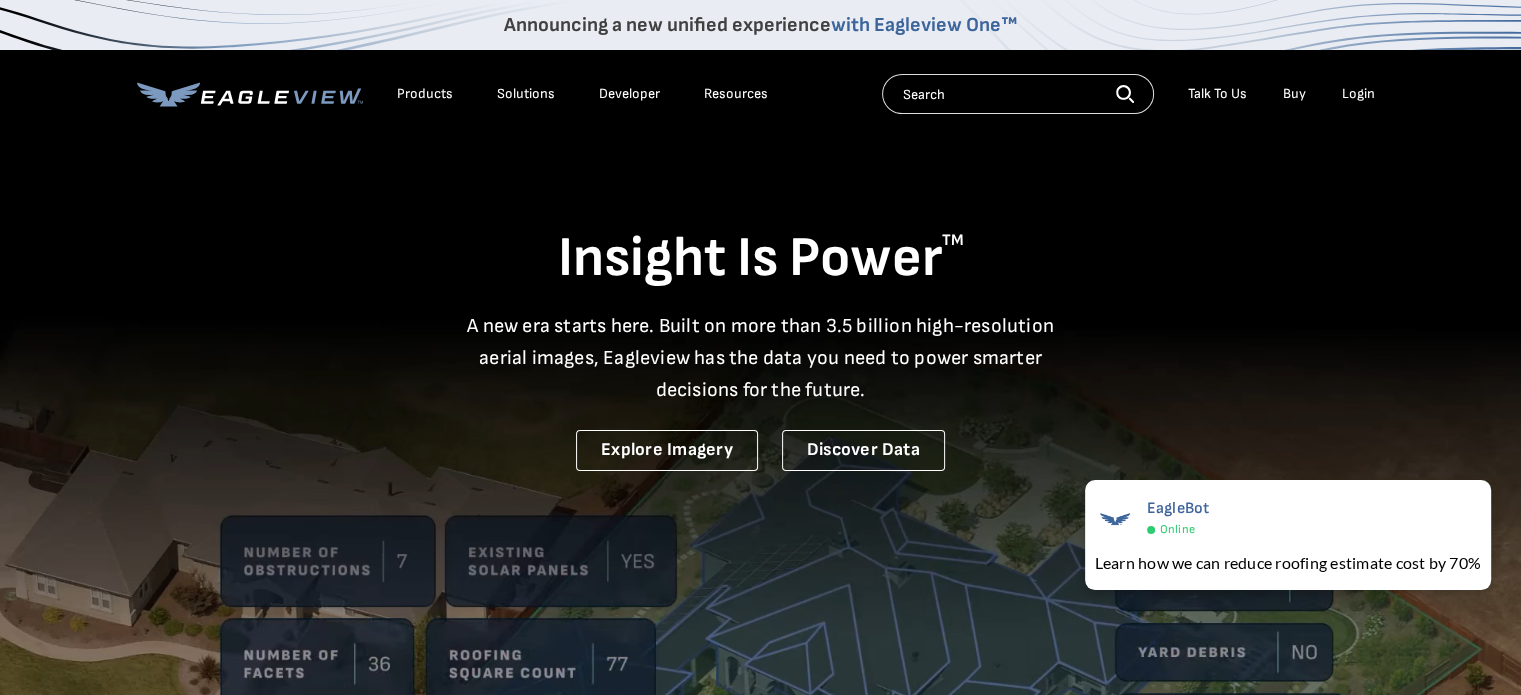click on "Login" at bounding box center [1358, 94] 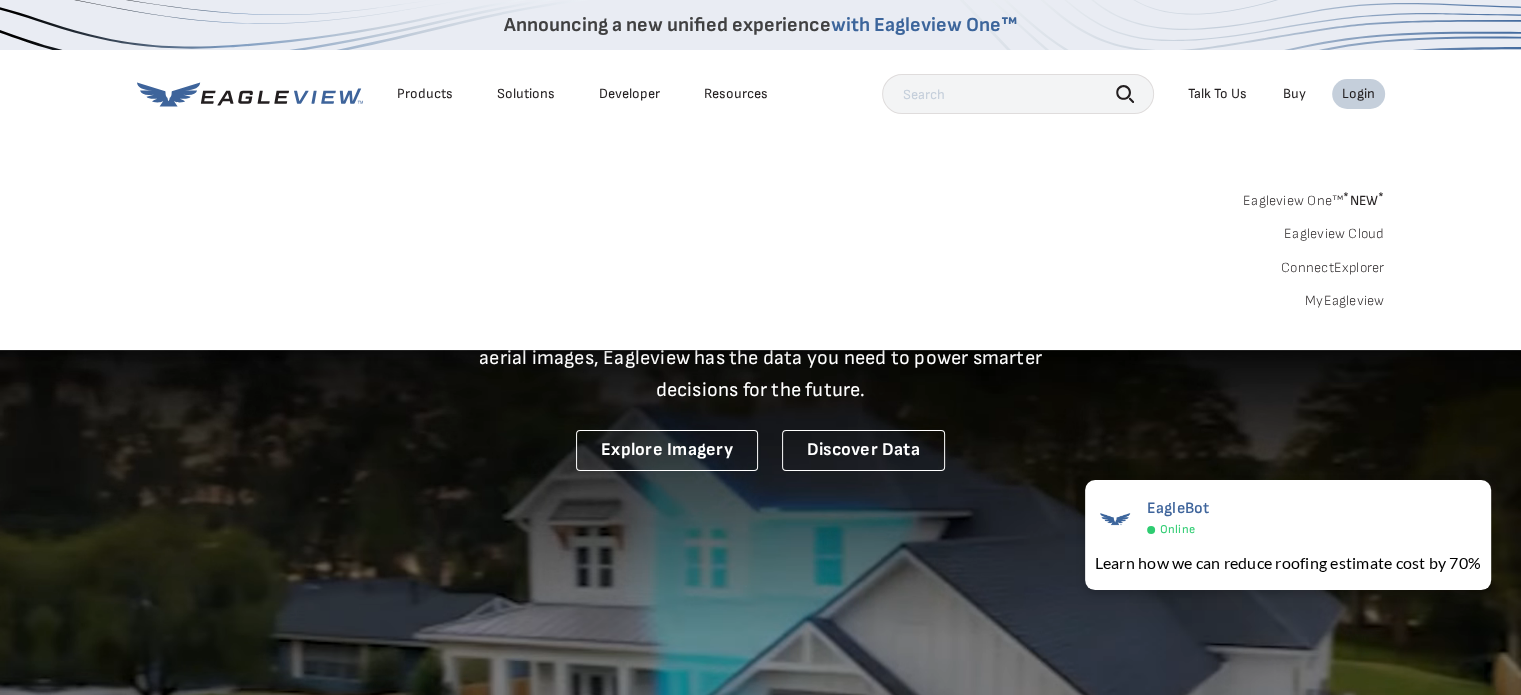 click on "Login" at bounding box center [1358, 94] 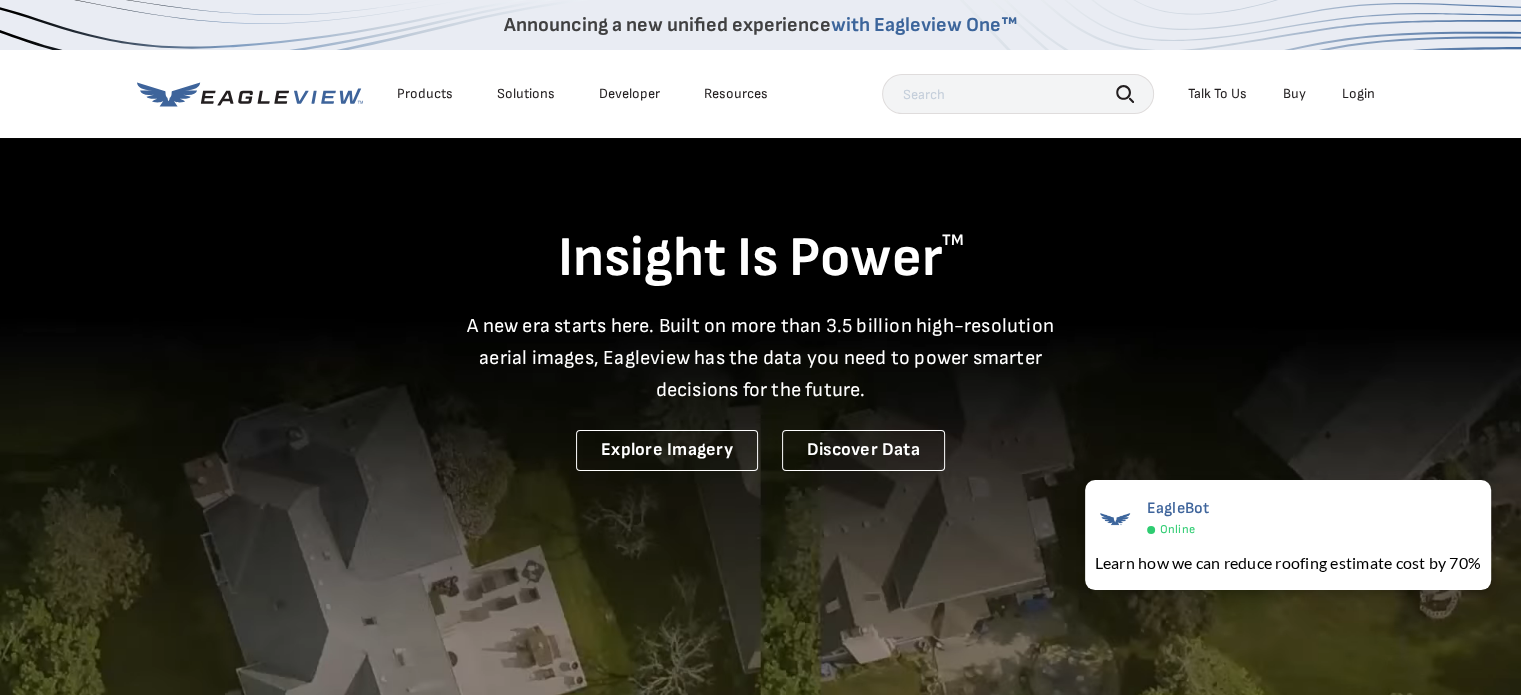 click on "Login" at bounding box center (1358, 94) 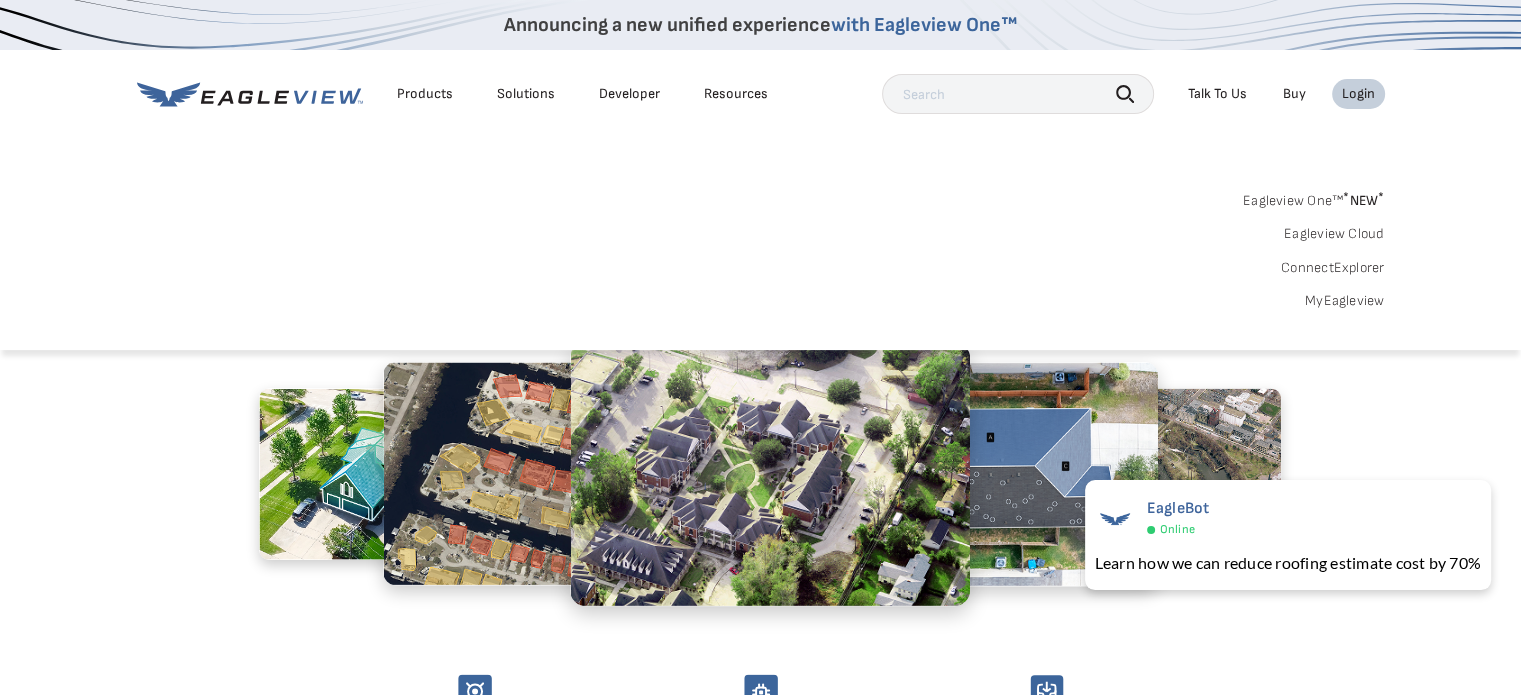 scroll, scrollTop: 833, scrollLeft: 0, axis: vertical 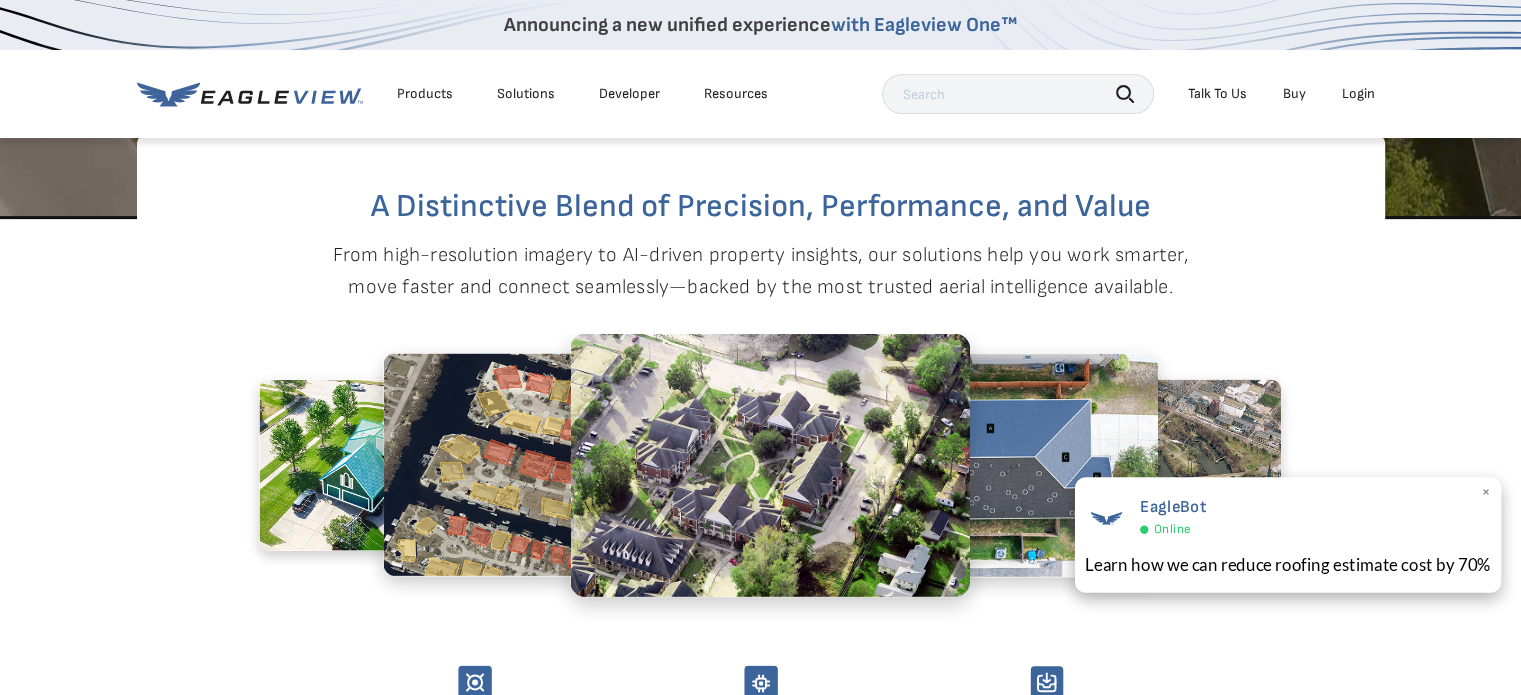 click on "×" at bounding box center (1485, 493) 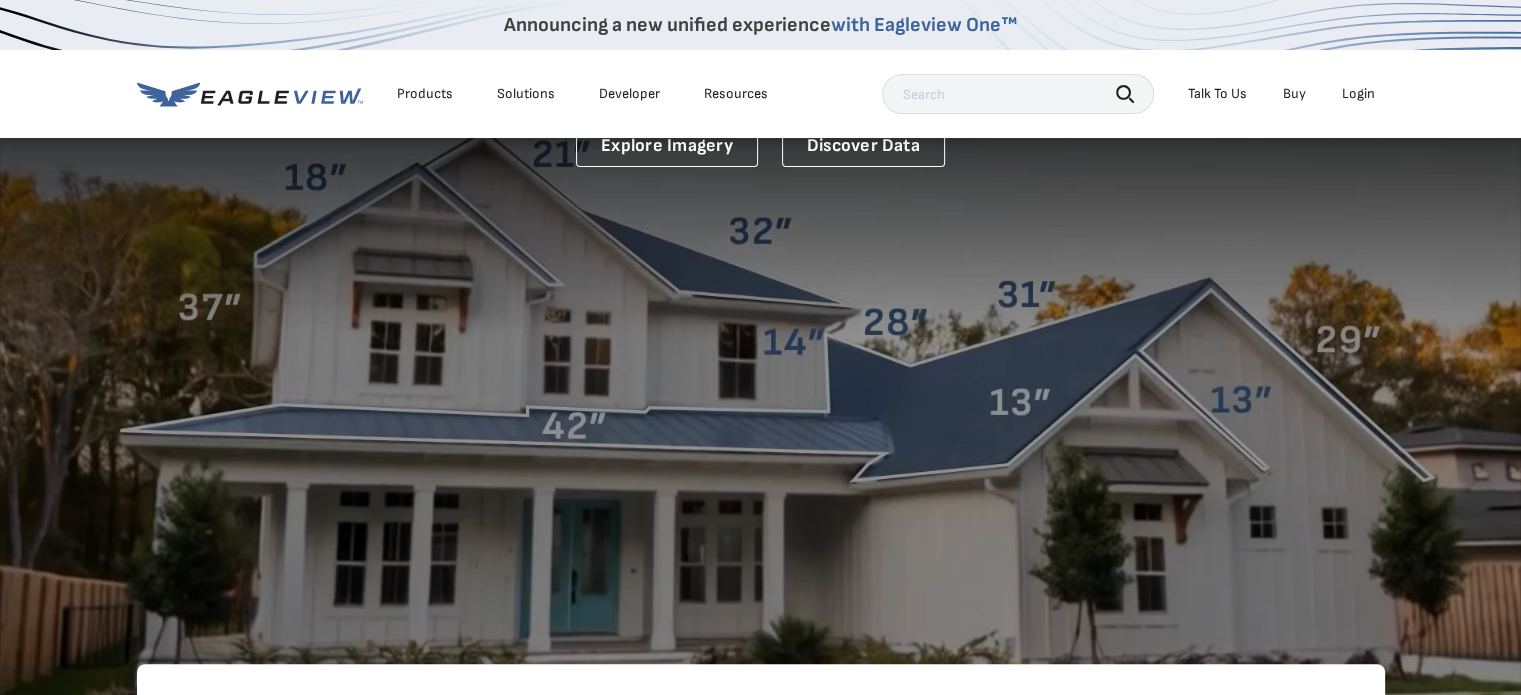 scroll, scrollTop: 0, scrollLeft: 0, axis: both 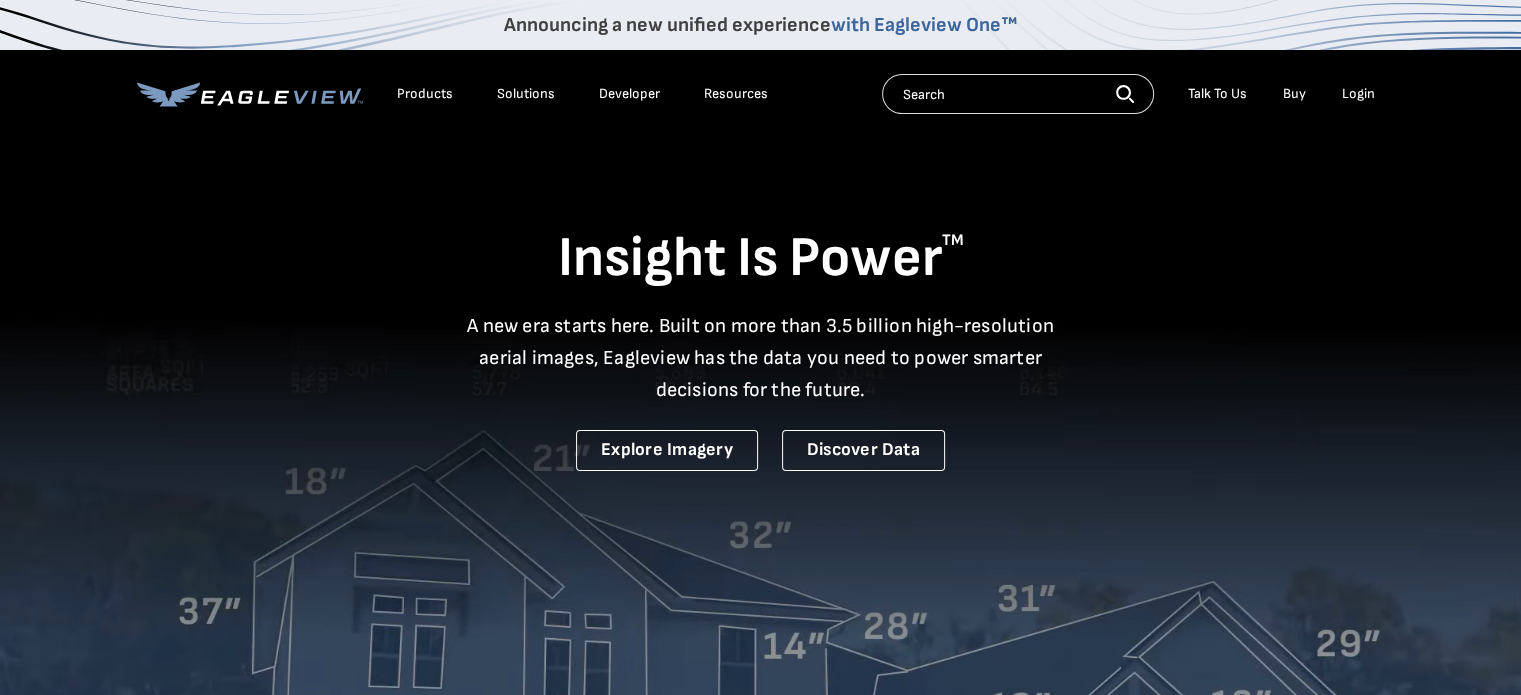 click on "Products" at bounding box center [425, 94] 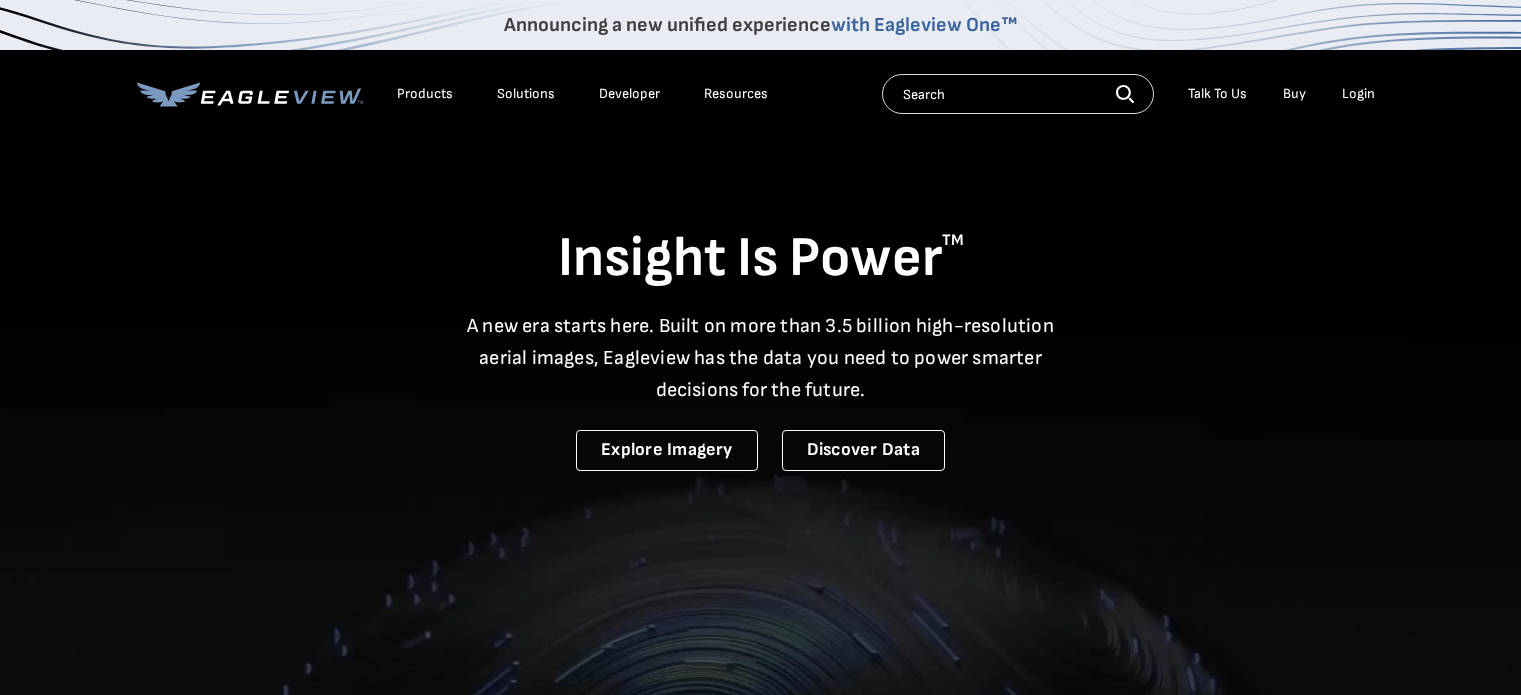 scroll, scrollTop: 0, scrollLeft: 0, axis: both 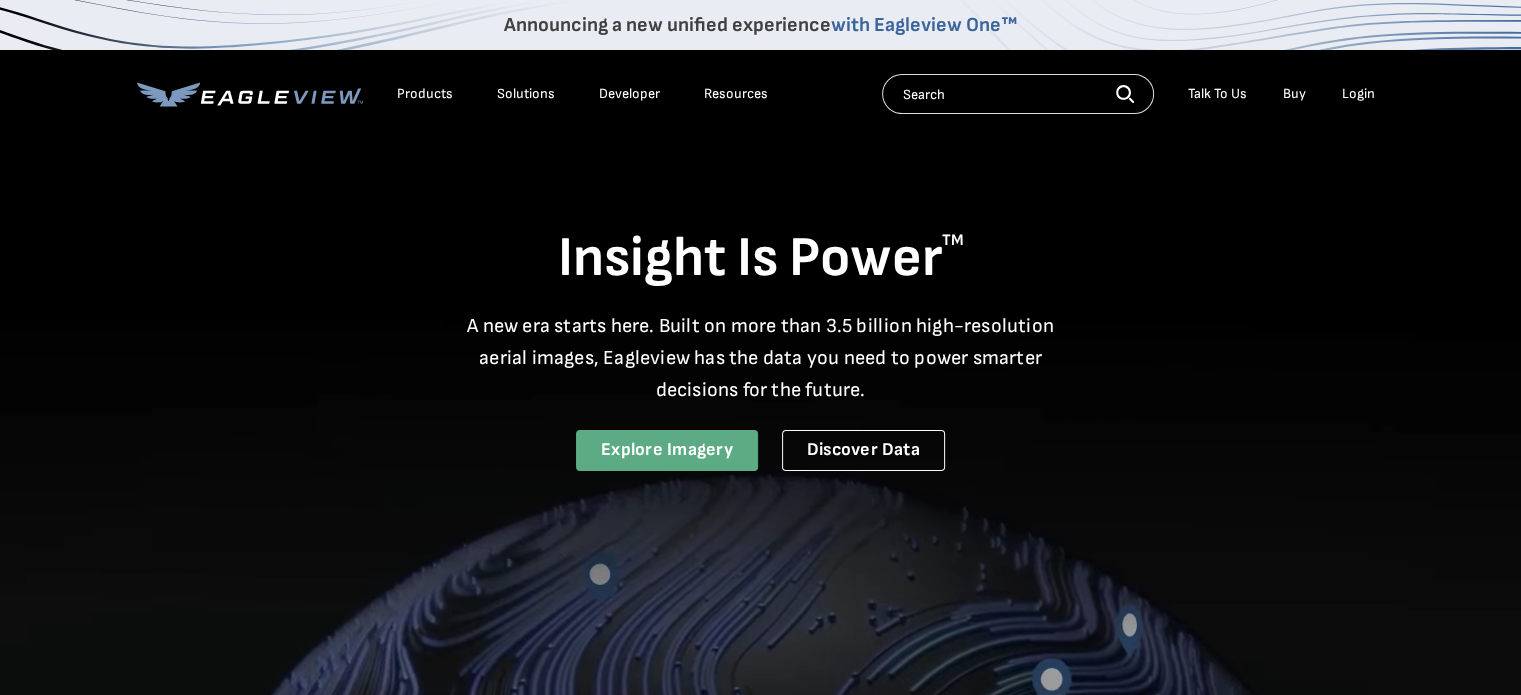 click on "Explore Imagery" at bounding box center [667, 450] 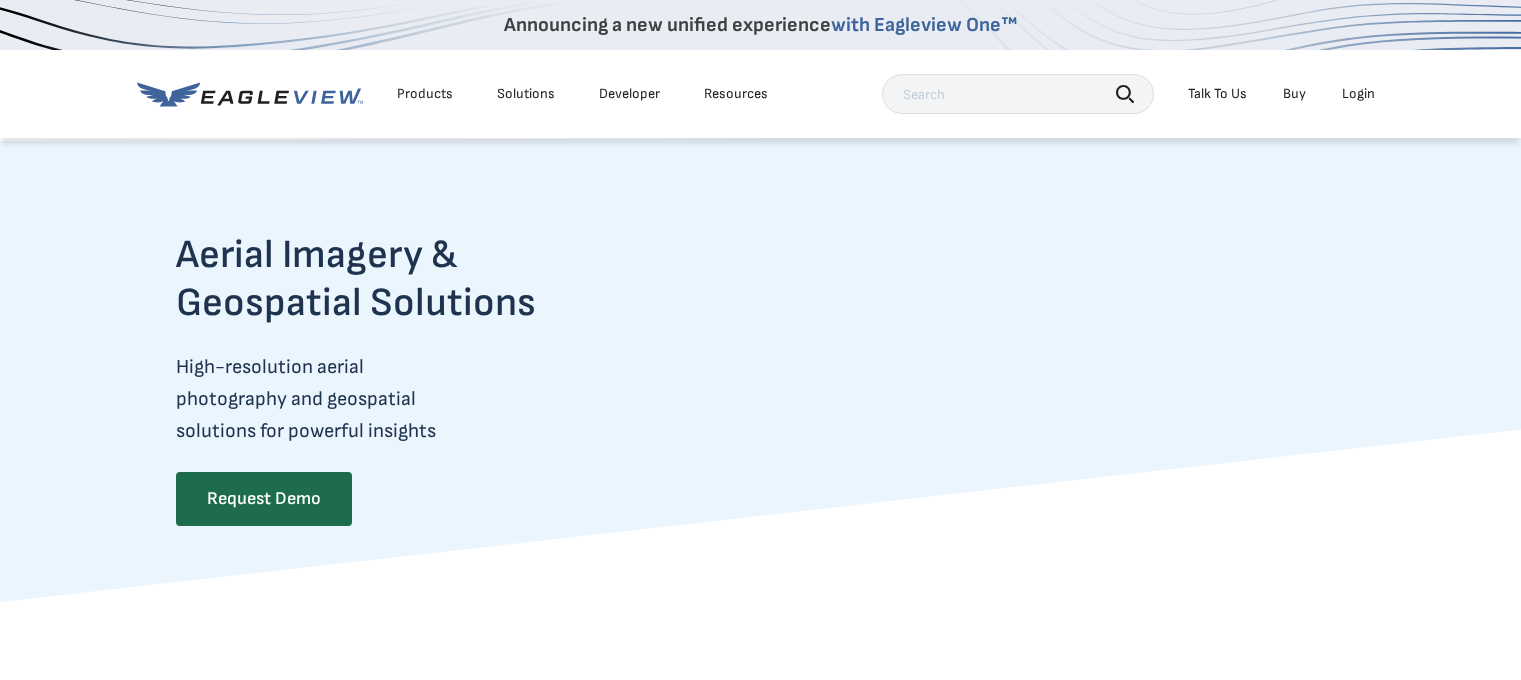 scroll, scrollTop: 0, scrollLeft: 0, axis: both 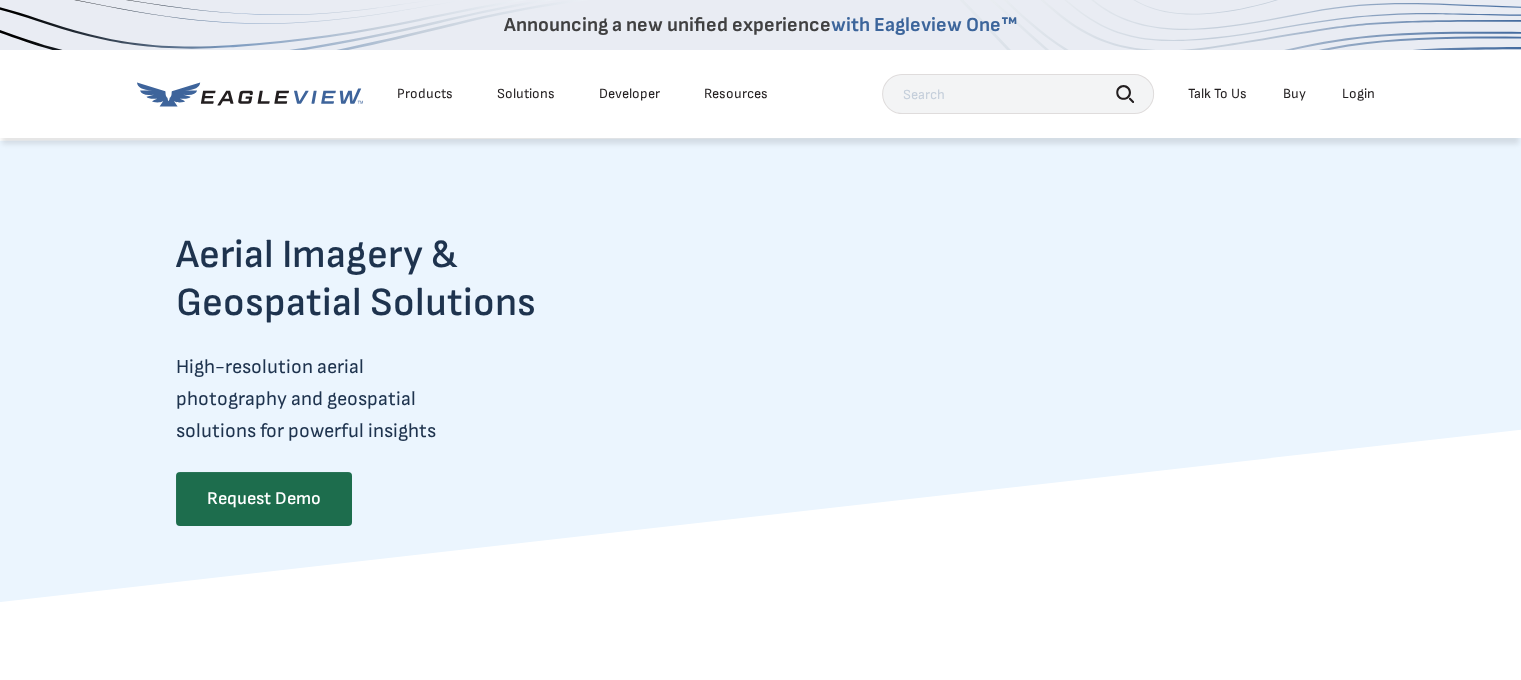click on "Buy" at bounding box center [1294, 94] 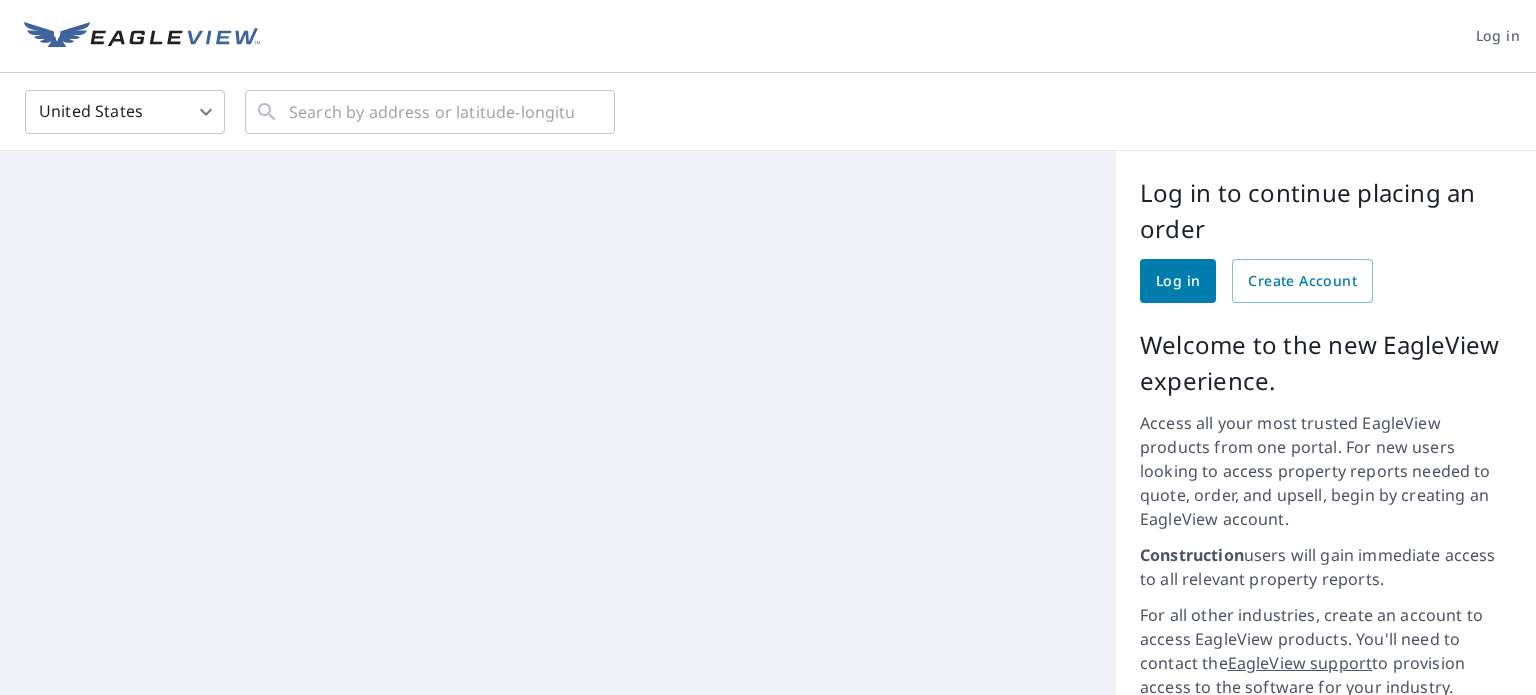 scroll, scrollTop: 0, scrollLeft: 0, axis: both 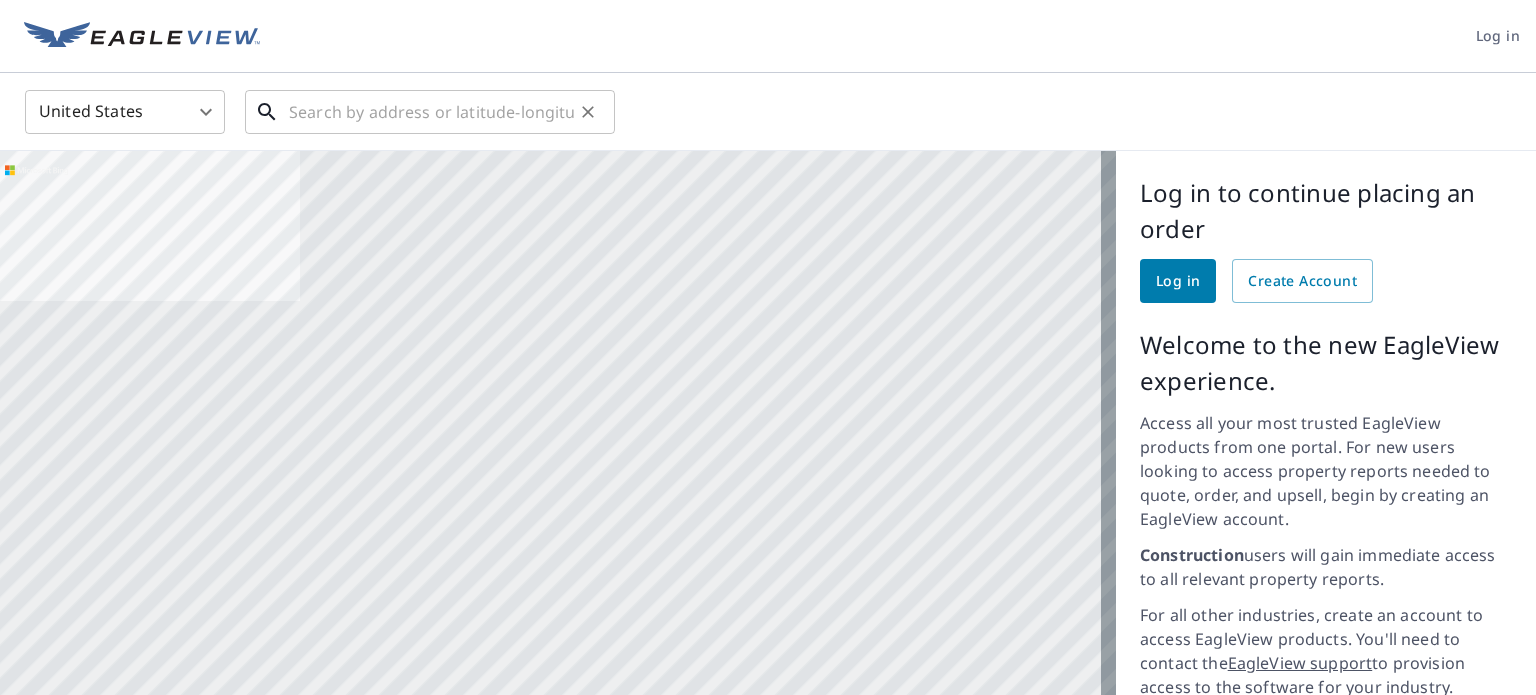 click at bounding box center (431, 112) 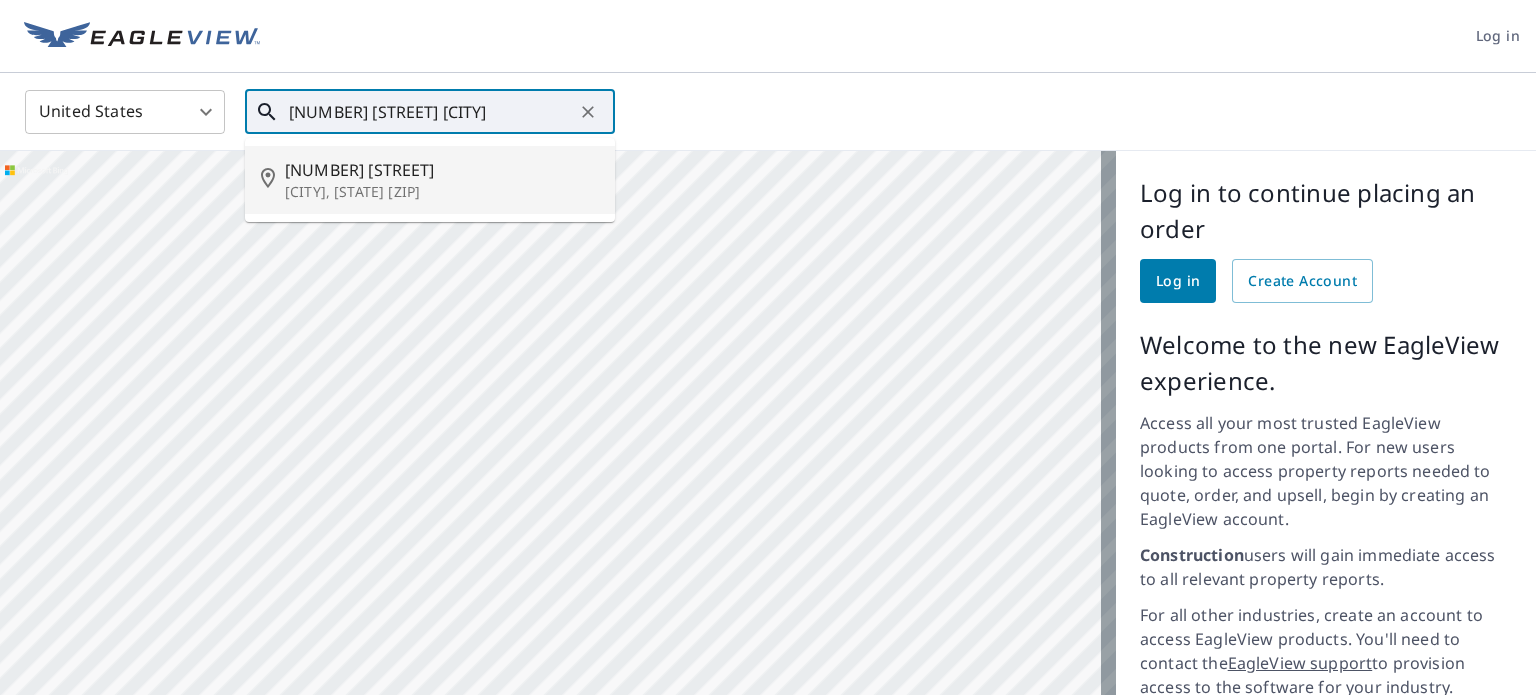 click on "20 Summer Ave" at bounding box center [442, 170] 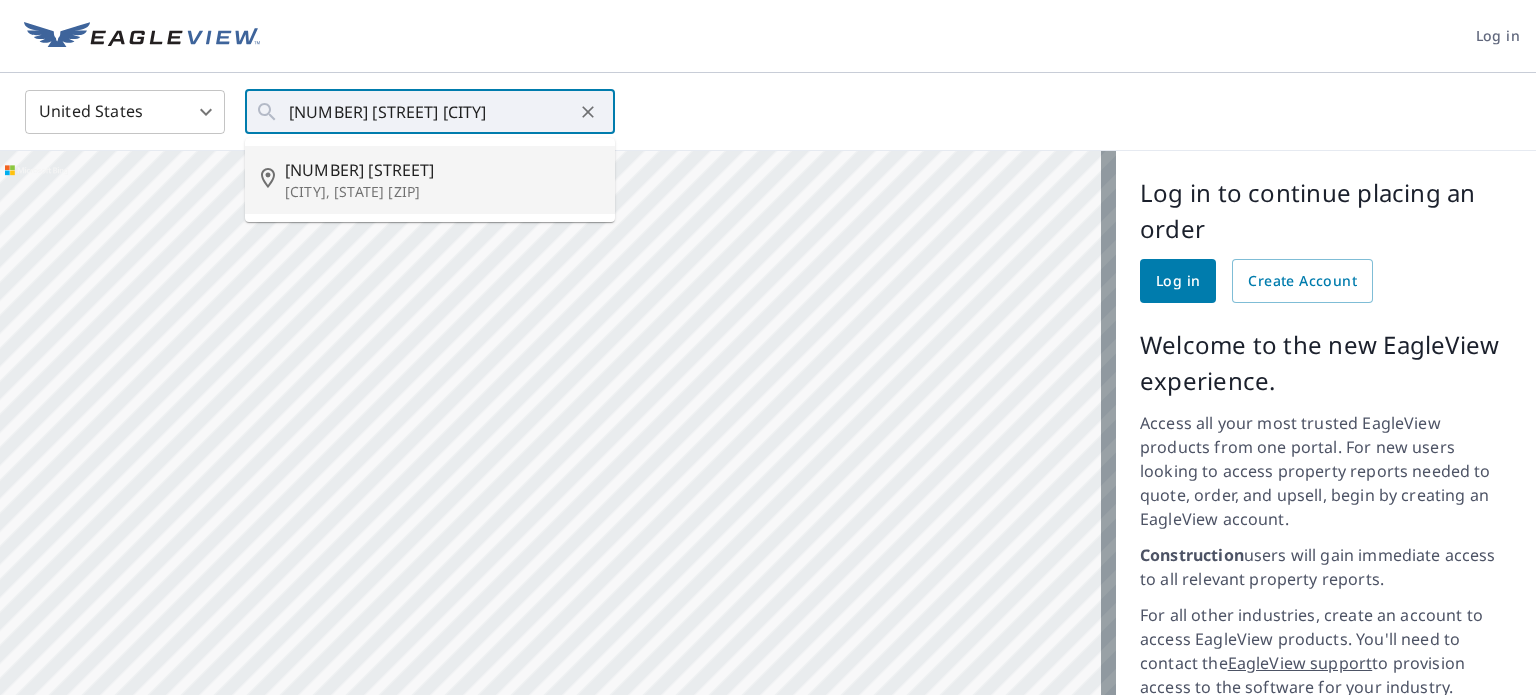 type on "20 Summer Ave Reading, MA 01867" 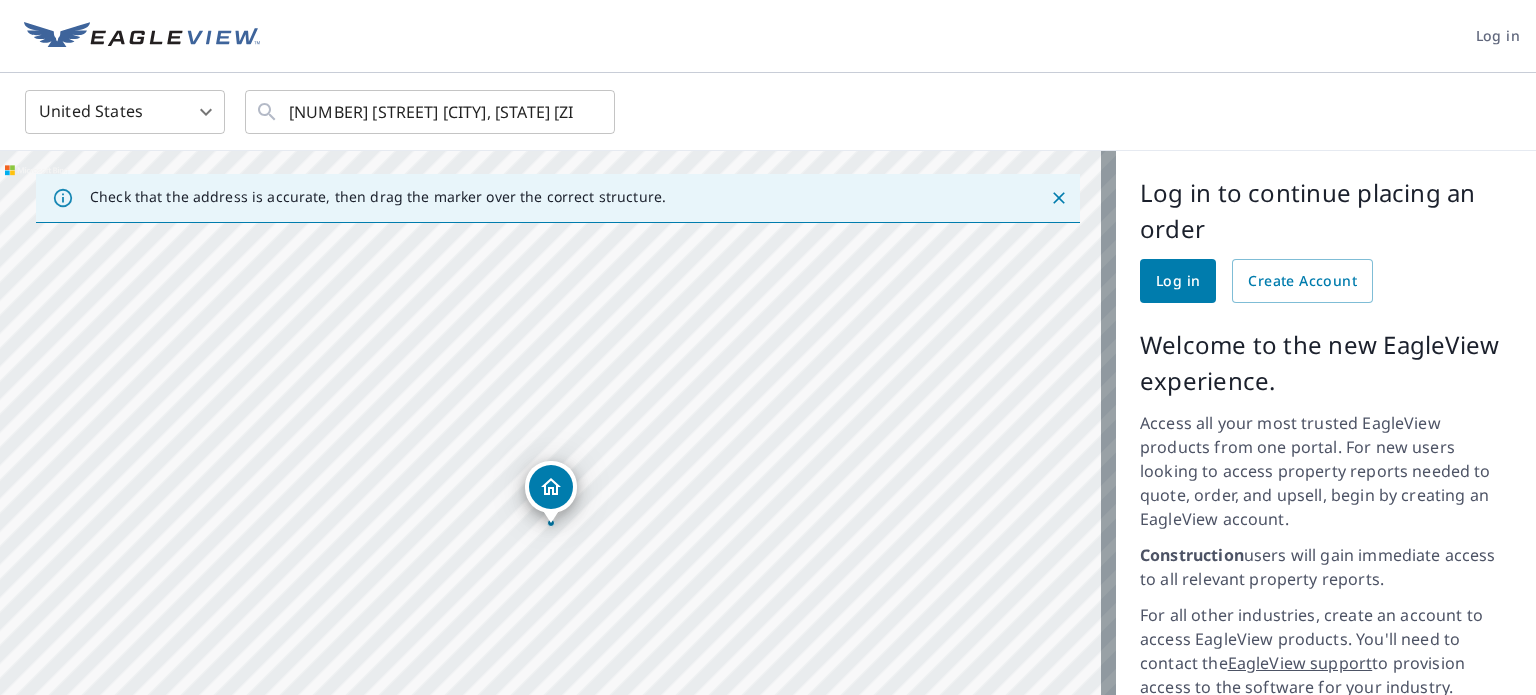 click on "Log in" at bounding box center (1178, 281) 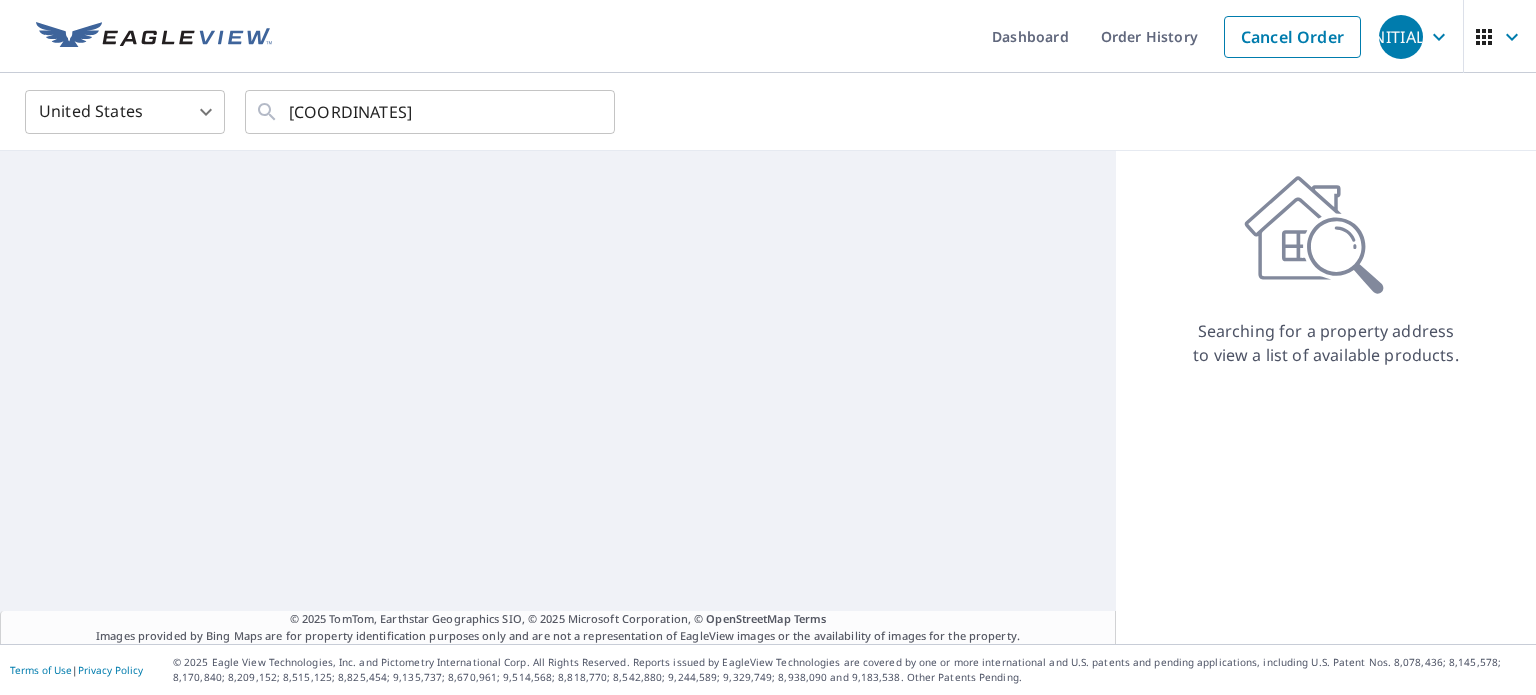 scroll, scrollTop: 0, scrollLeft: 0, axis: both 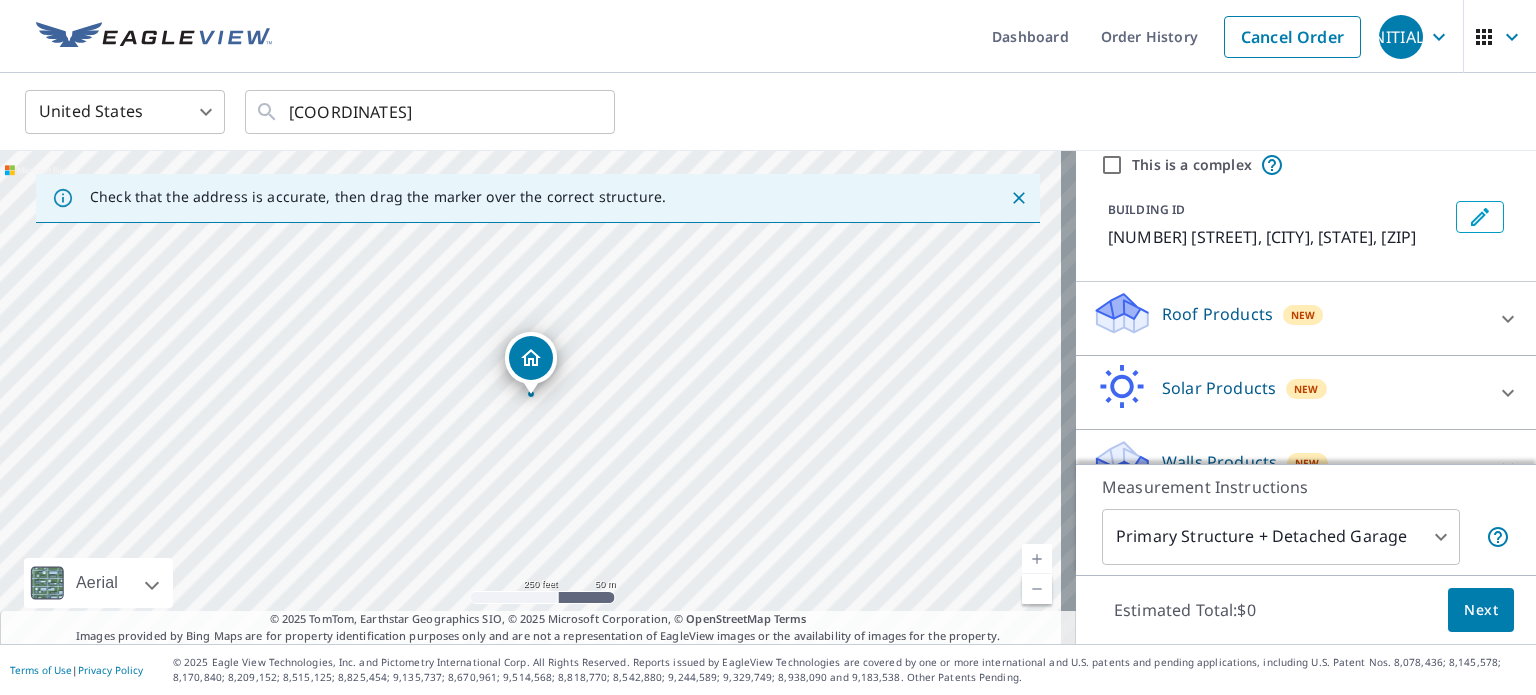 click 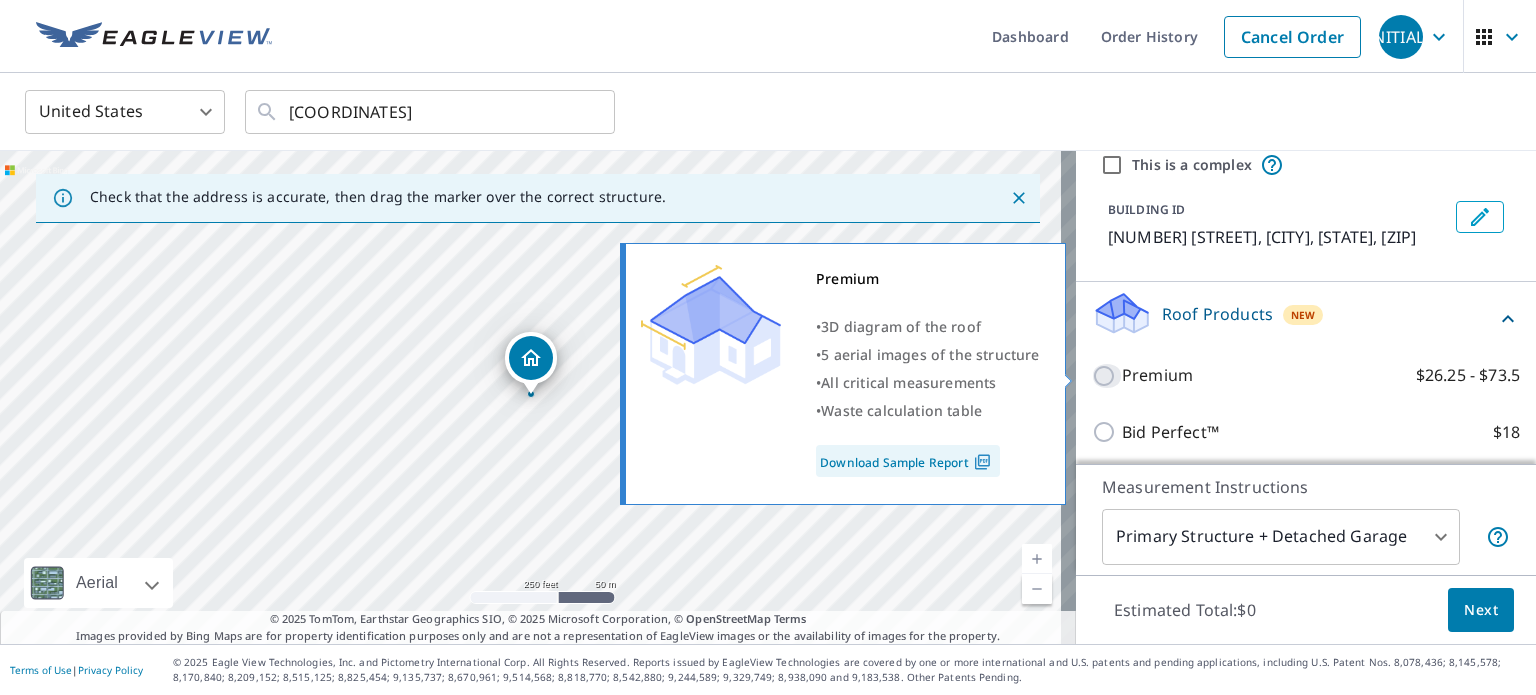 click on "Premium $26.25 - $73.5" at bounding box center (1107, 376) 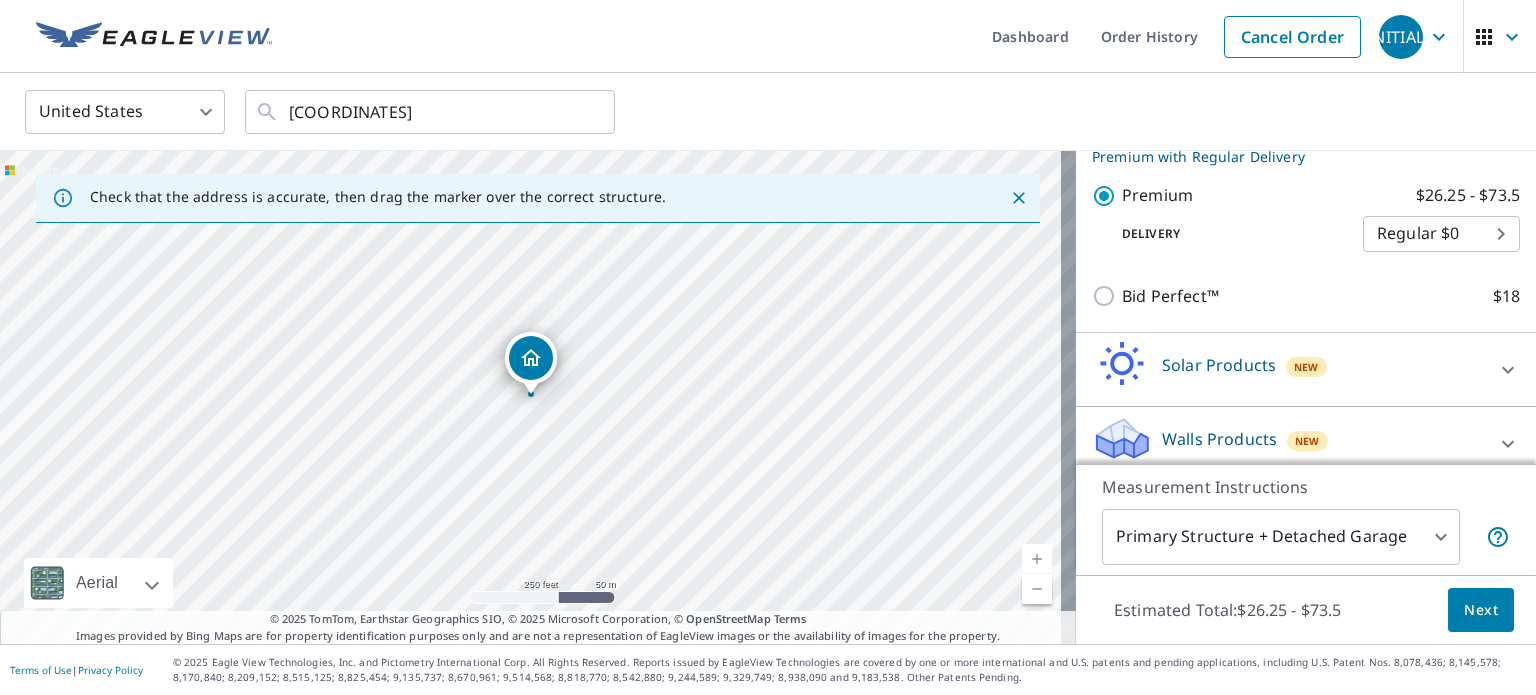 scroll, scrollTop: 292, scrollLeft: 0, axis: vertical 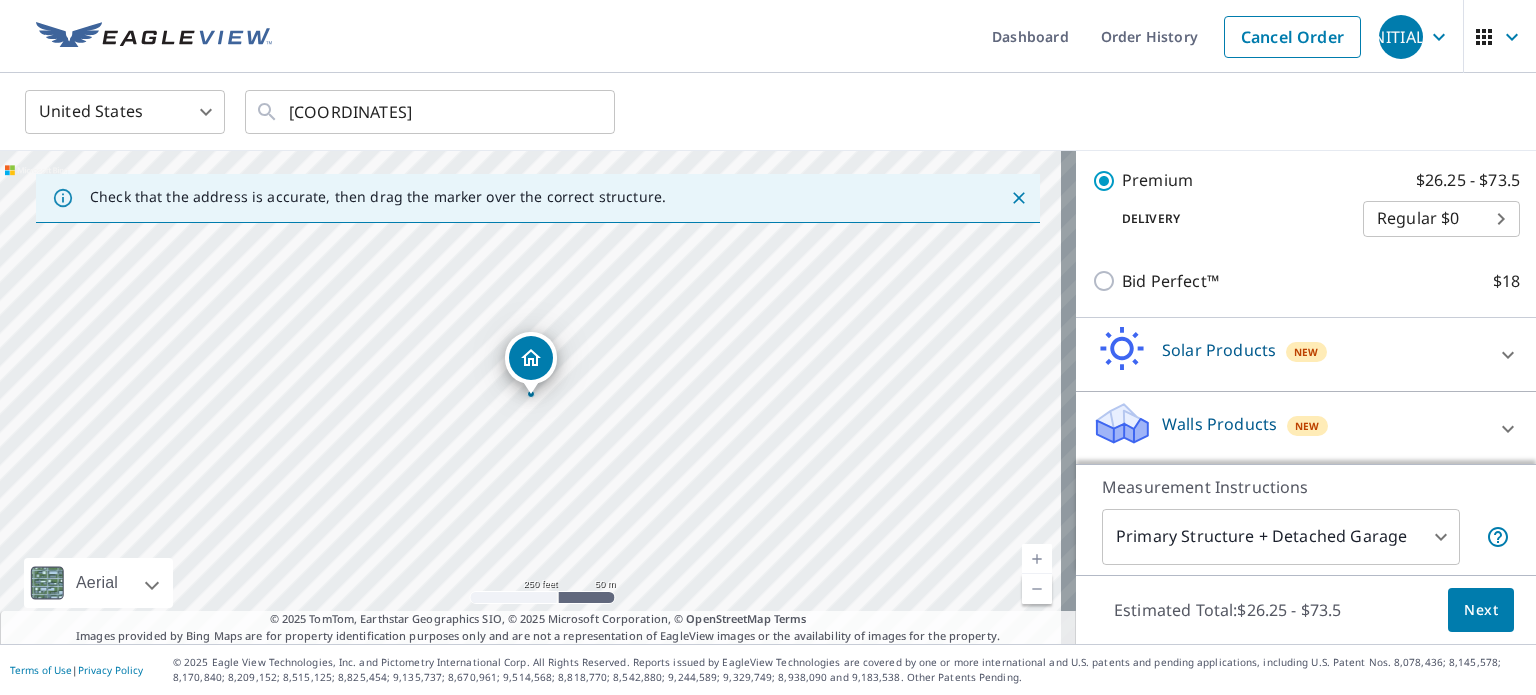 click on "Walls Products" at bounding box center (1219, 424) 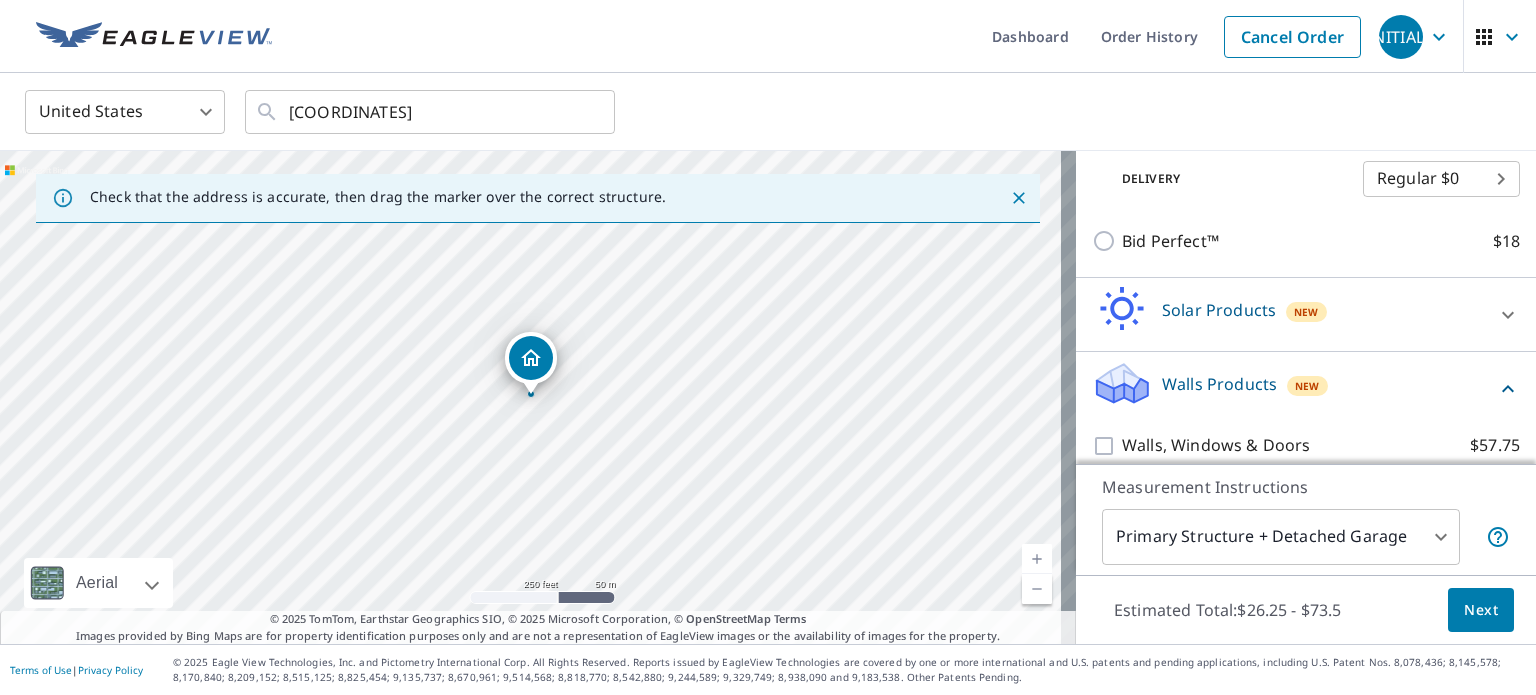 scroll, scrollTop: 348, scrollLeft: 0, axis: vertical 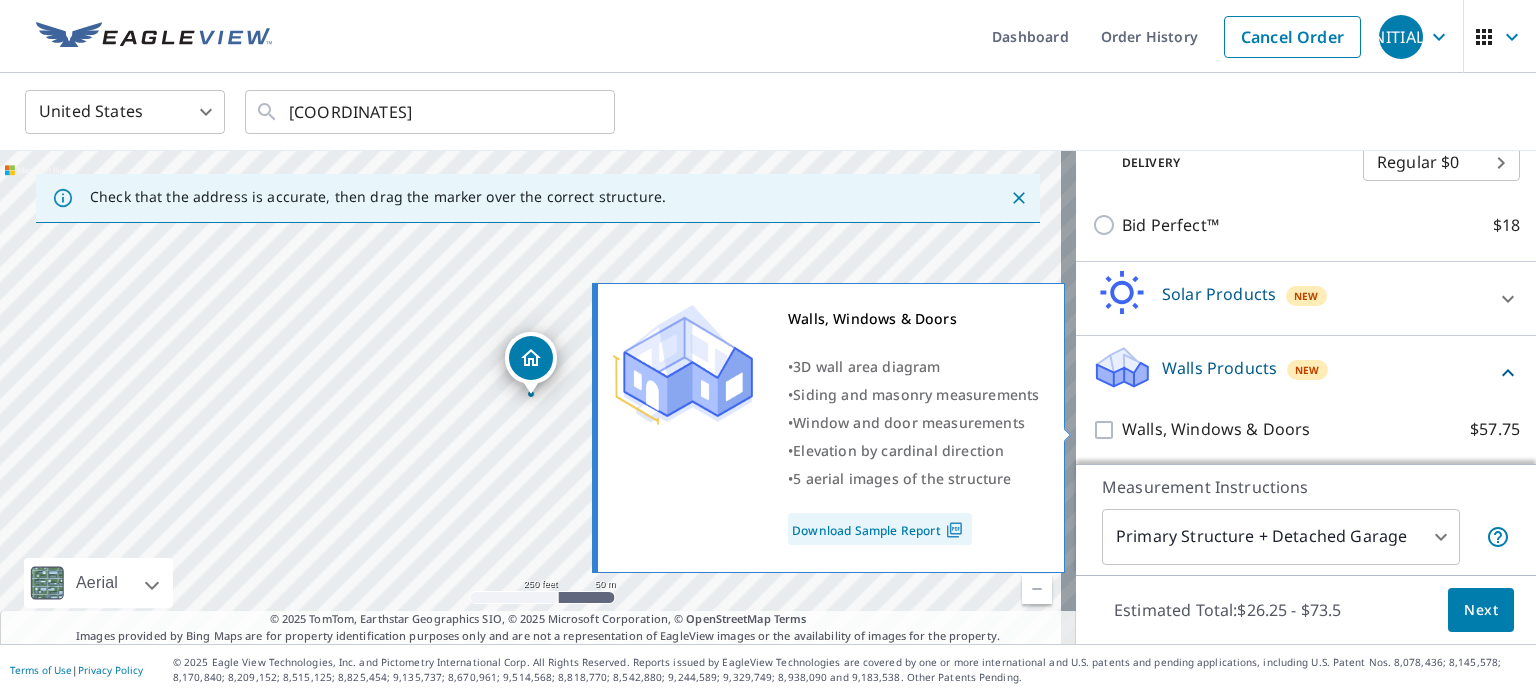 click on "Walls, Windows & Doors $57.75" at bounding box center [1107, 430] 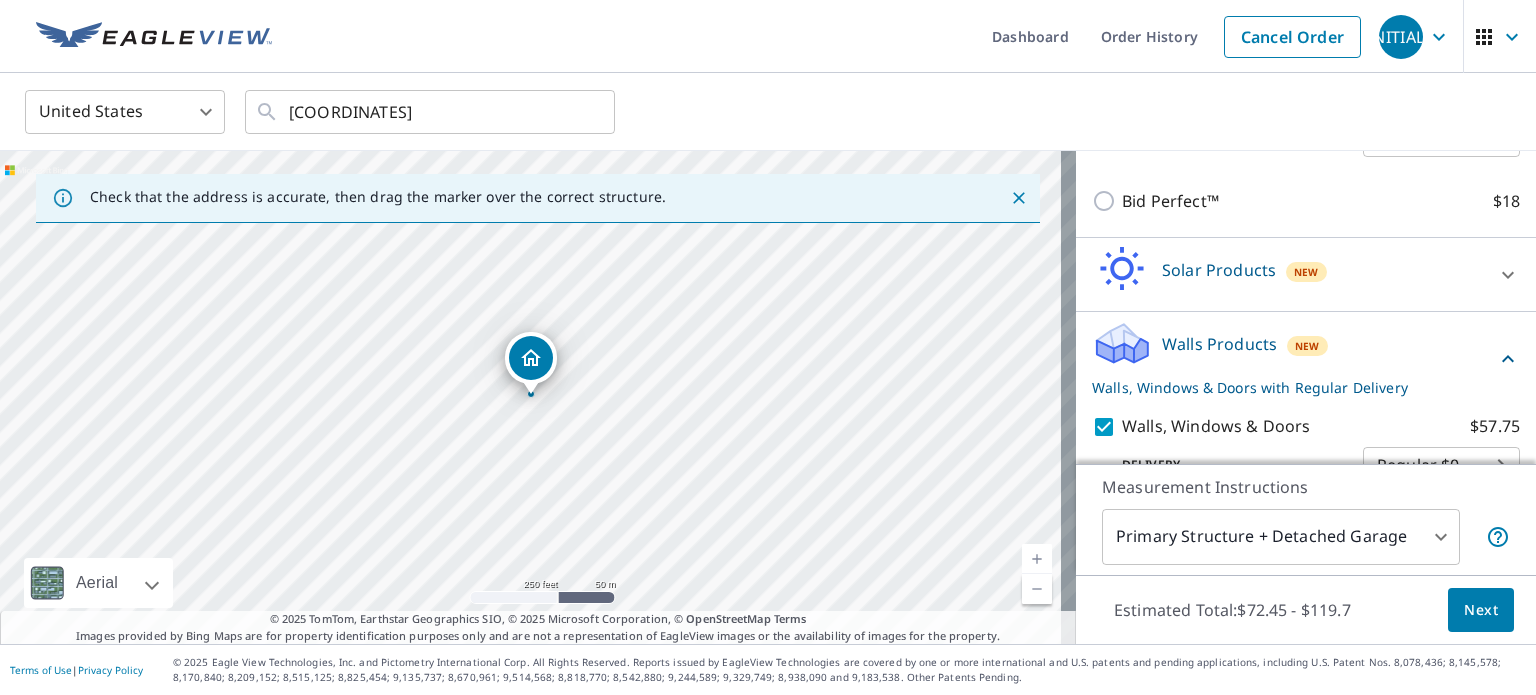scroll, scrollTop: 414, scrollLeft: 0, axis: vertical 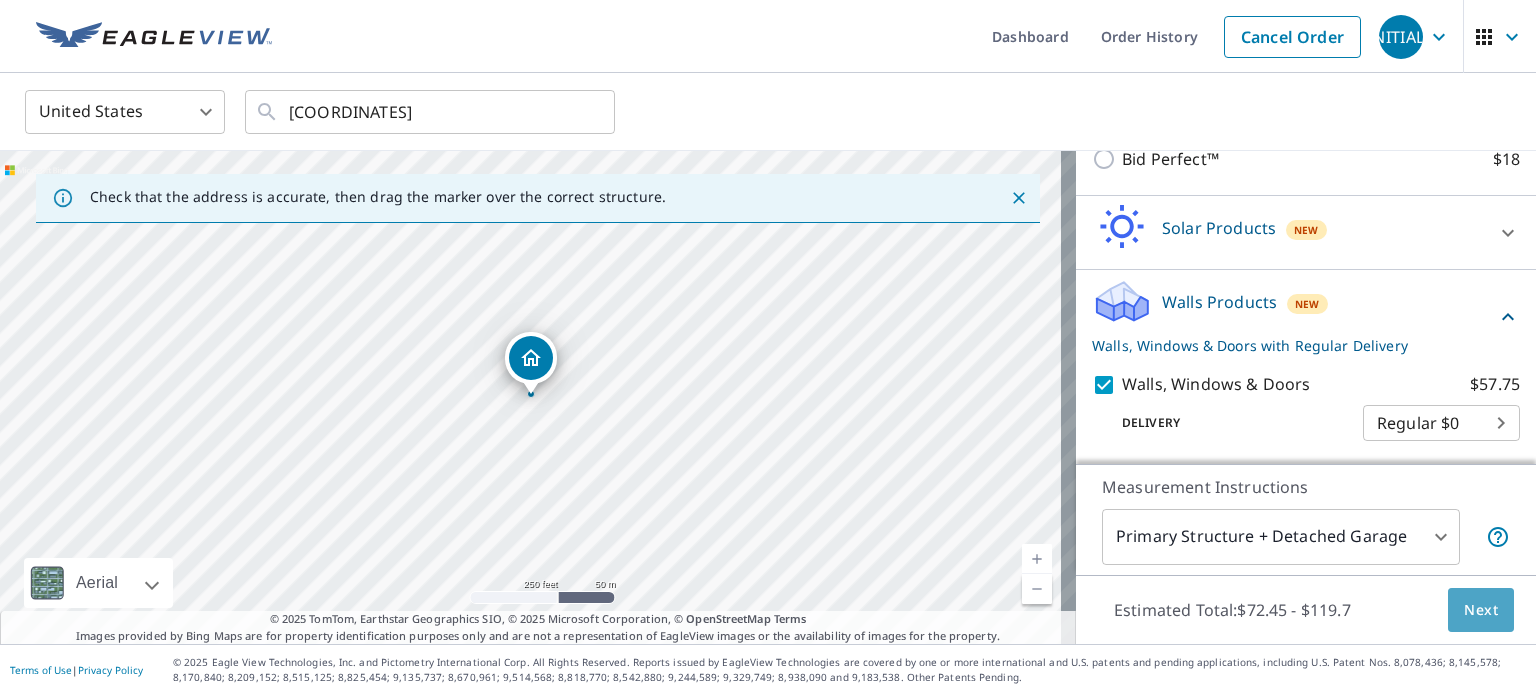 click on "Next" at bounding box center [1481, 610] 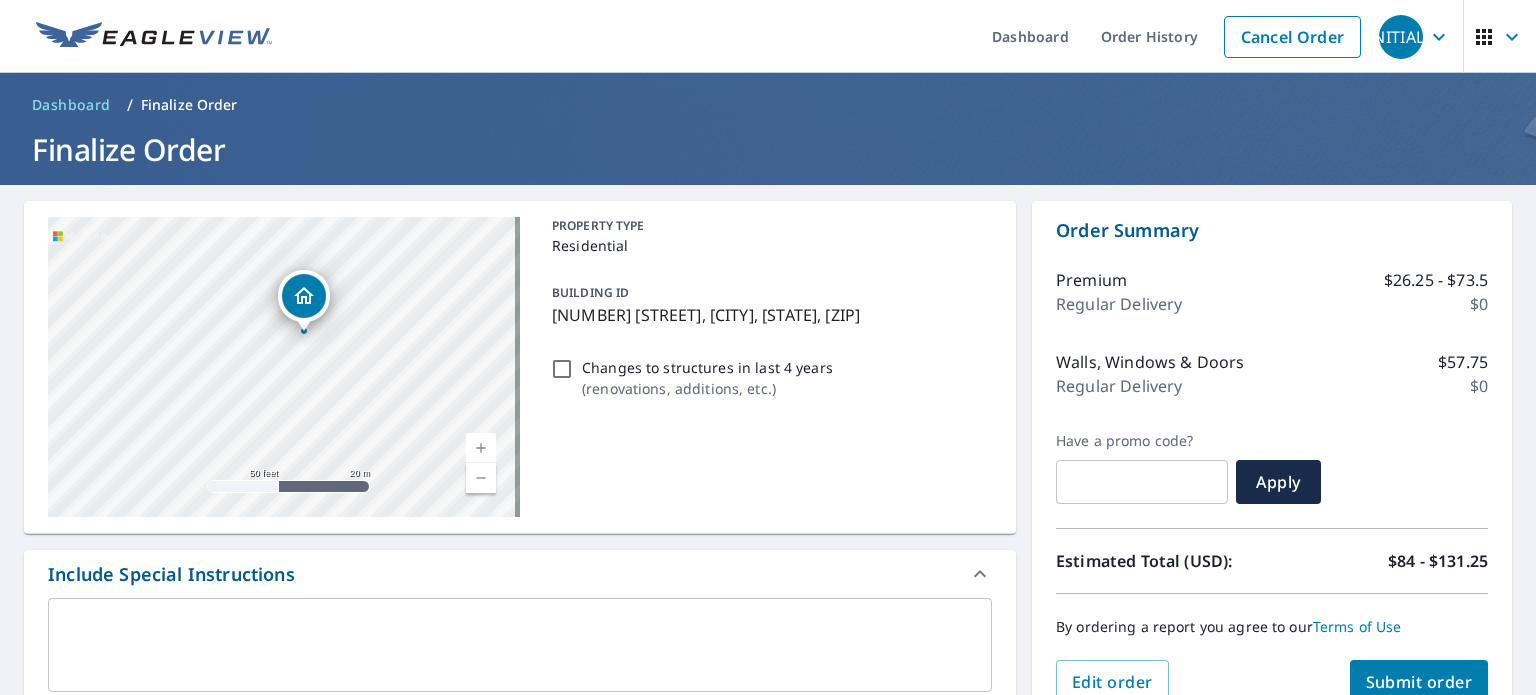 drag, startPoint x: 364, startPoint y: 411, endPoint x: 388, endPoint y: 286, distance: 127.28315 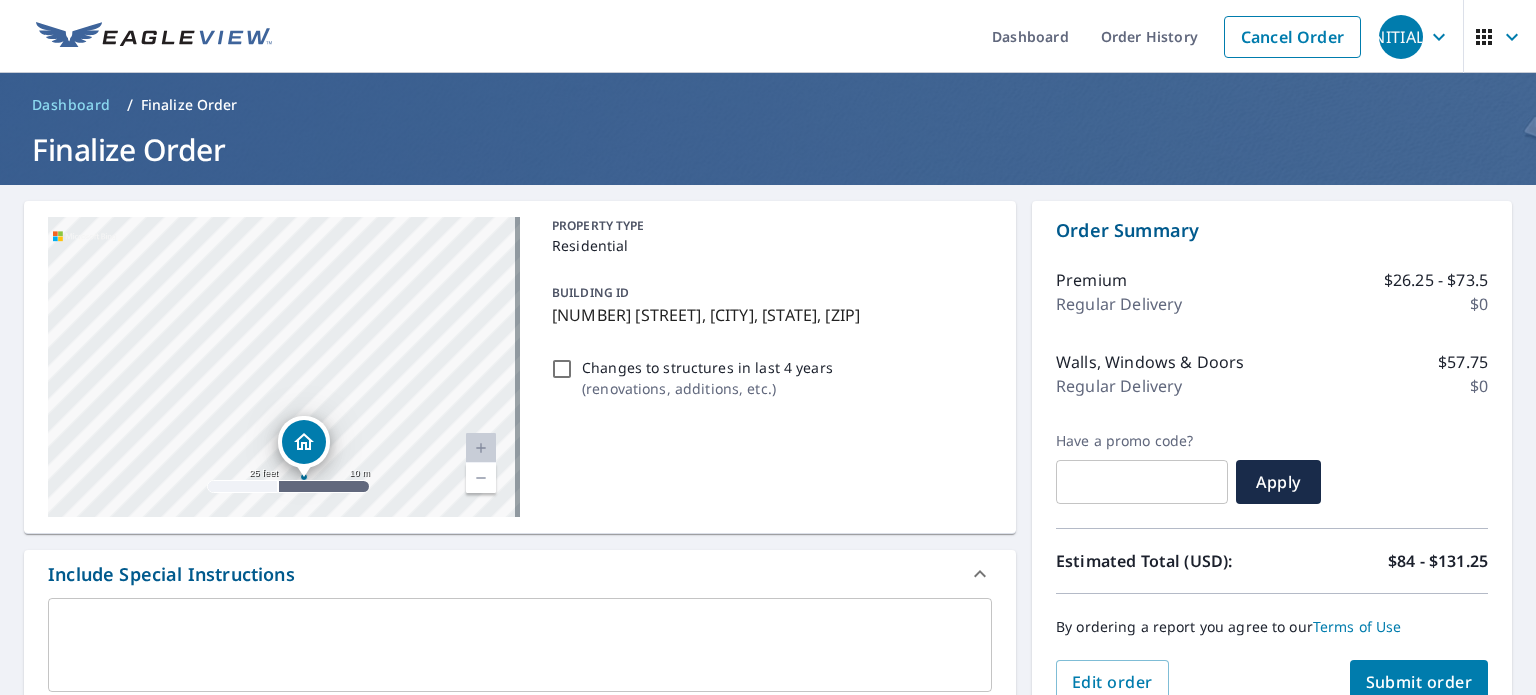 drag, startPoint x: 356, startPoint y: 334, endPoint x: 420, endPoint y: 415, distance: 103.23275 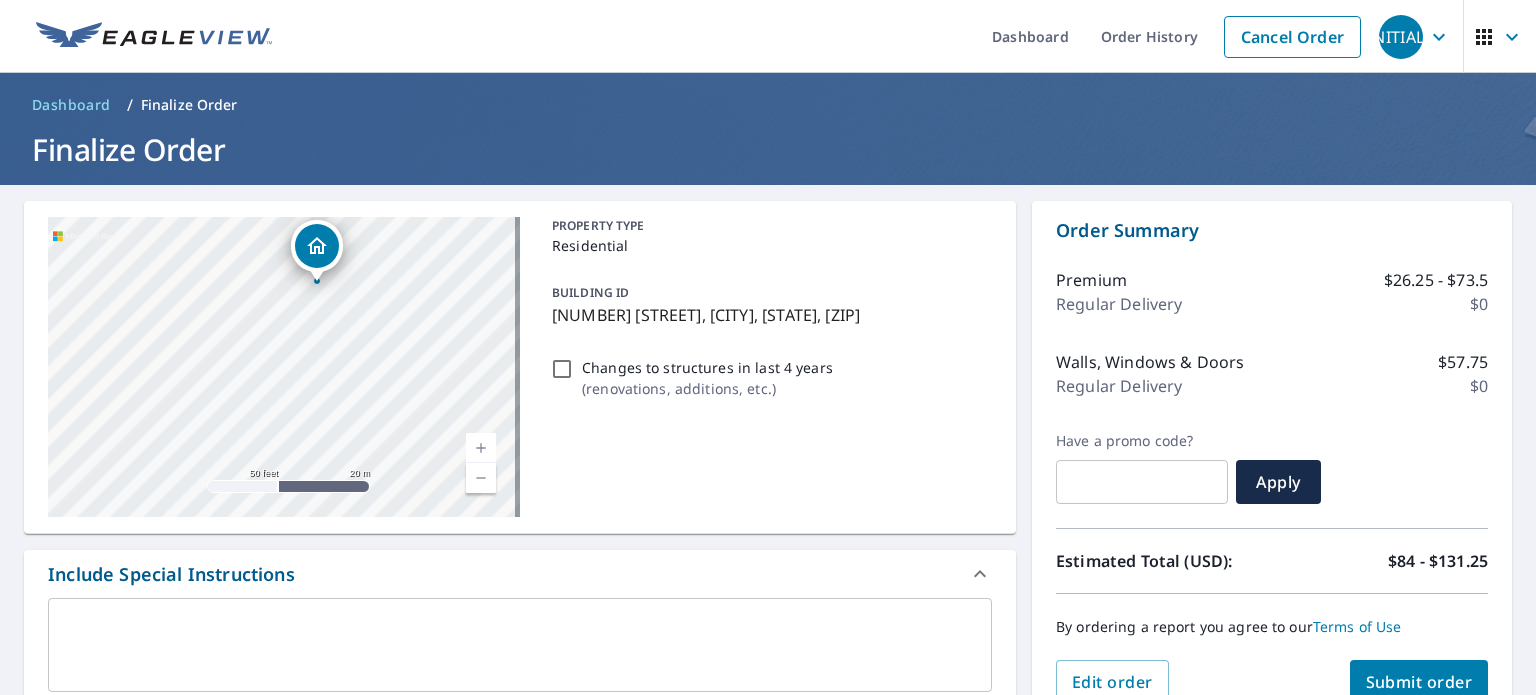 drag, startPoint x: 389, startPoint y: 407, endPoint x: 360, endPoint y: 300, distance: 110.860275 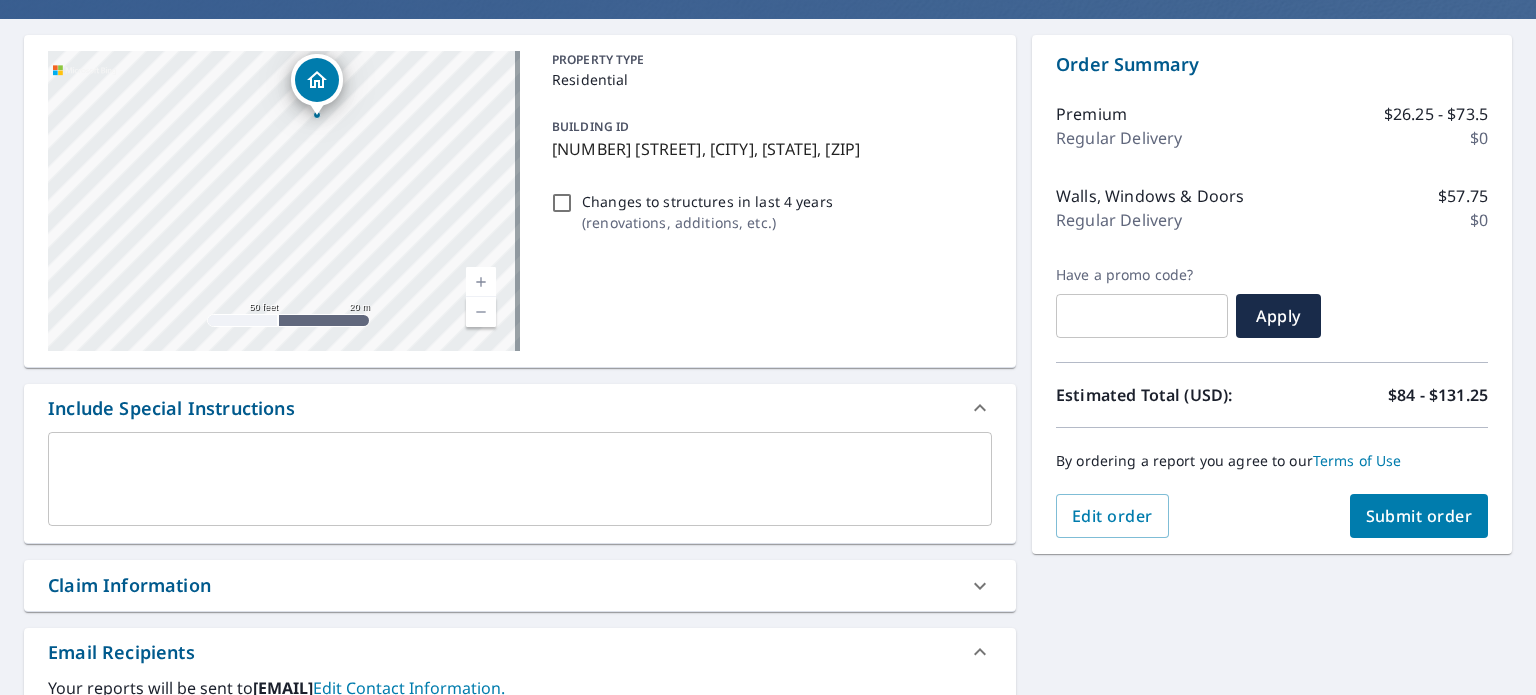 scroll, scrollTop: 333, scrollLeft: 0, axis: vertical 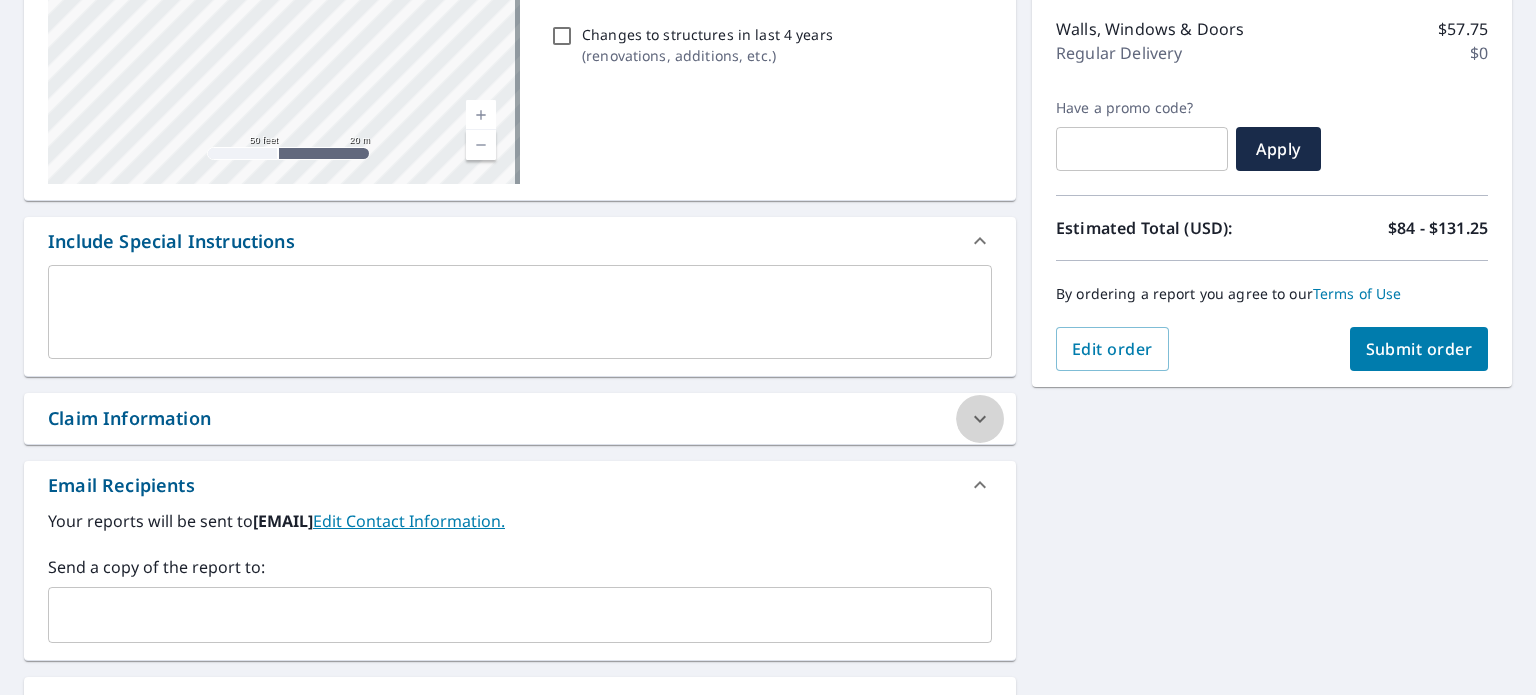 click 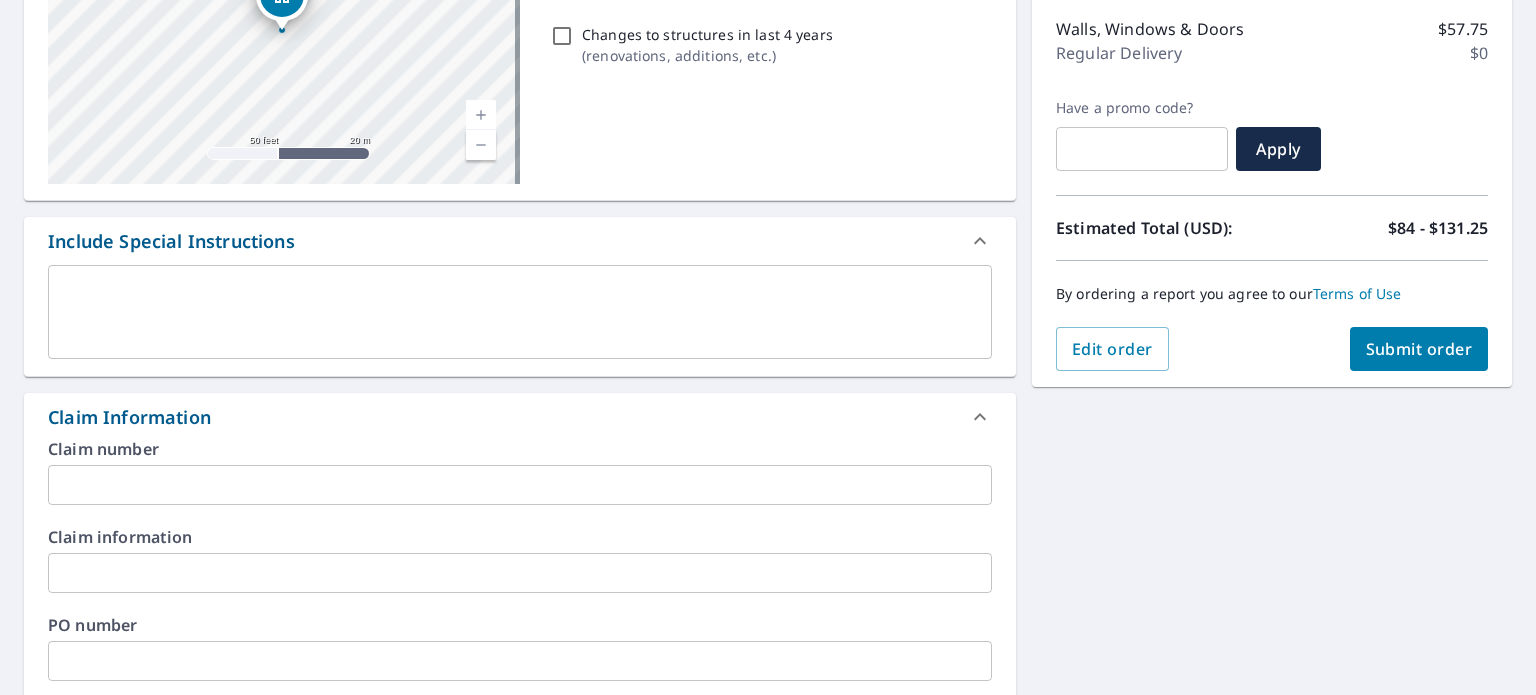 click at bounding box center (520, 485) 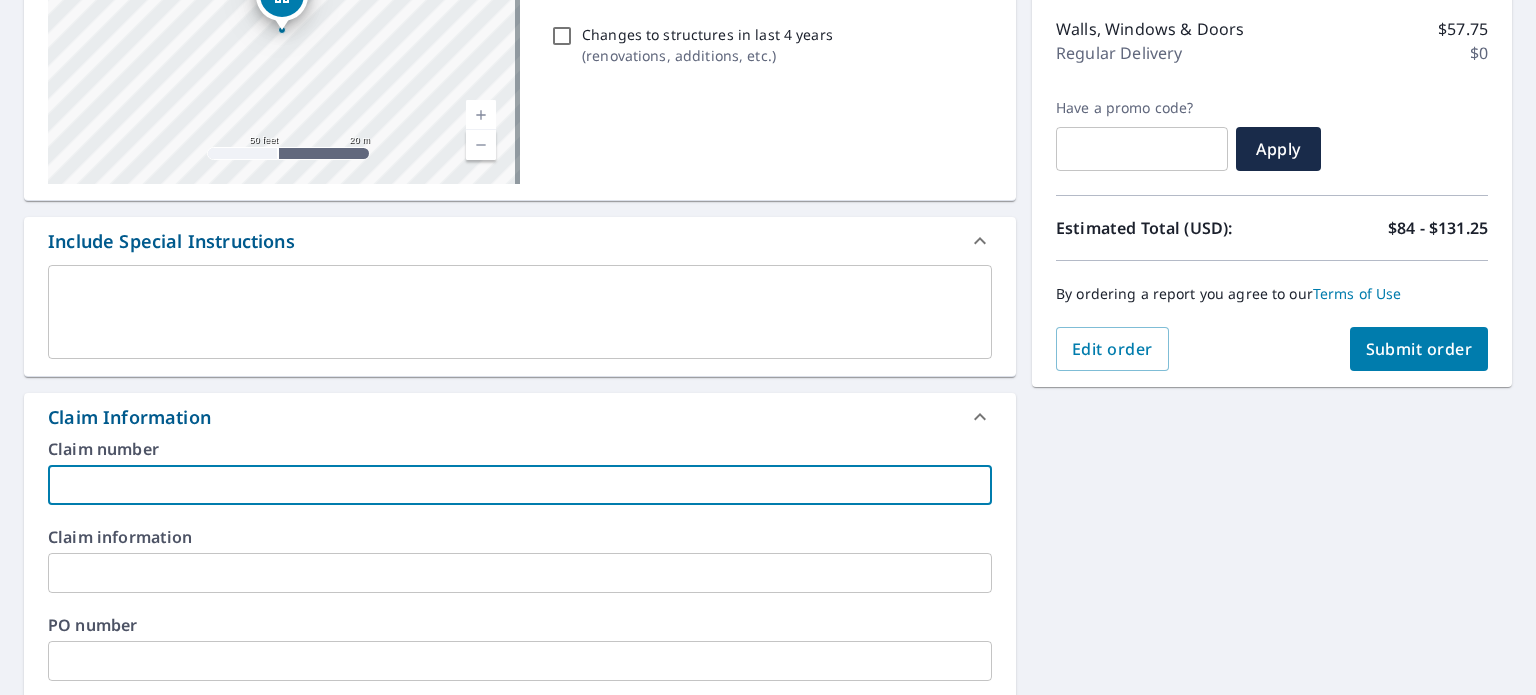 paste on "[ALPHANUMERIC_ID]" 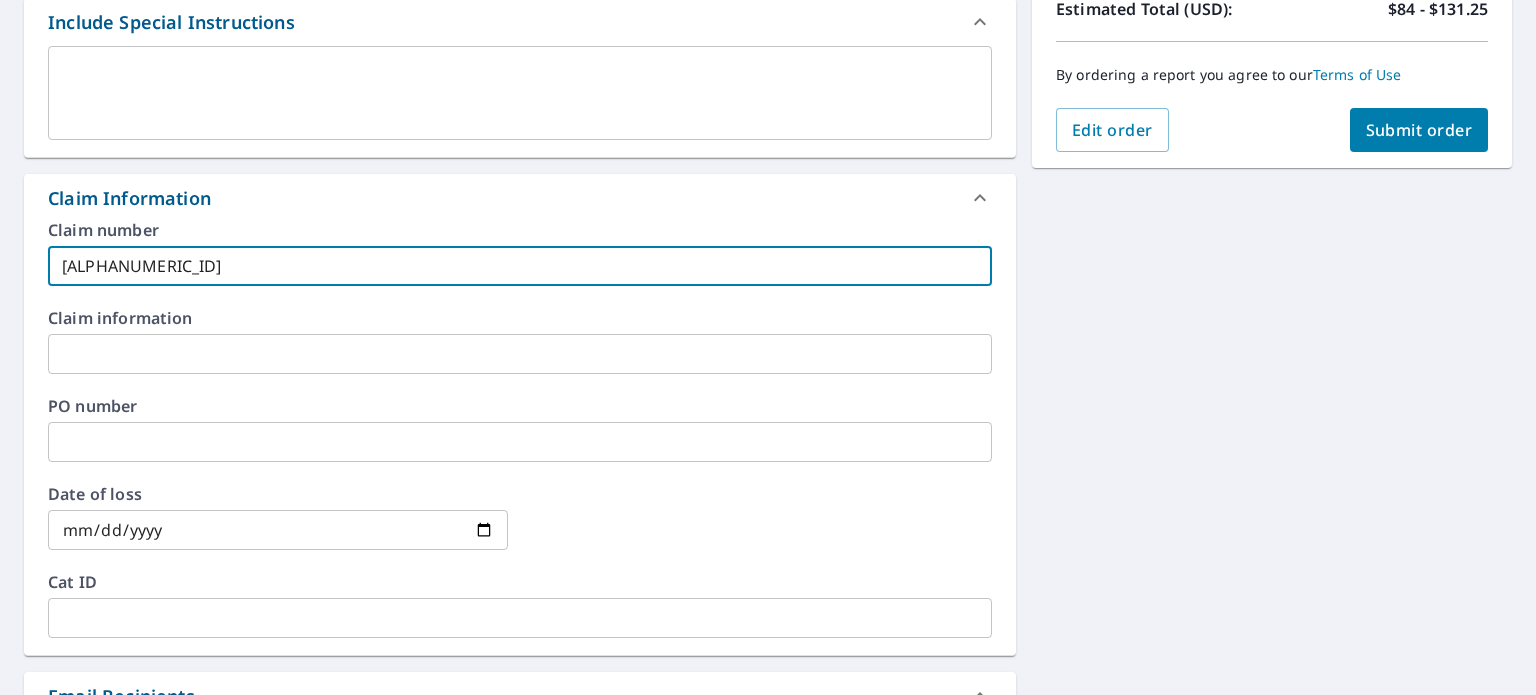 scroll, scrollTop: 666, scrollLeft: 0, axis: vertical 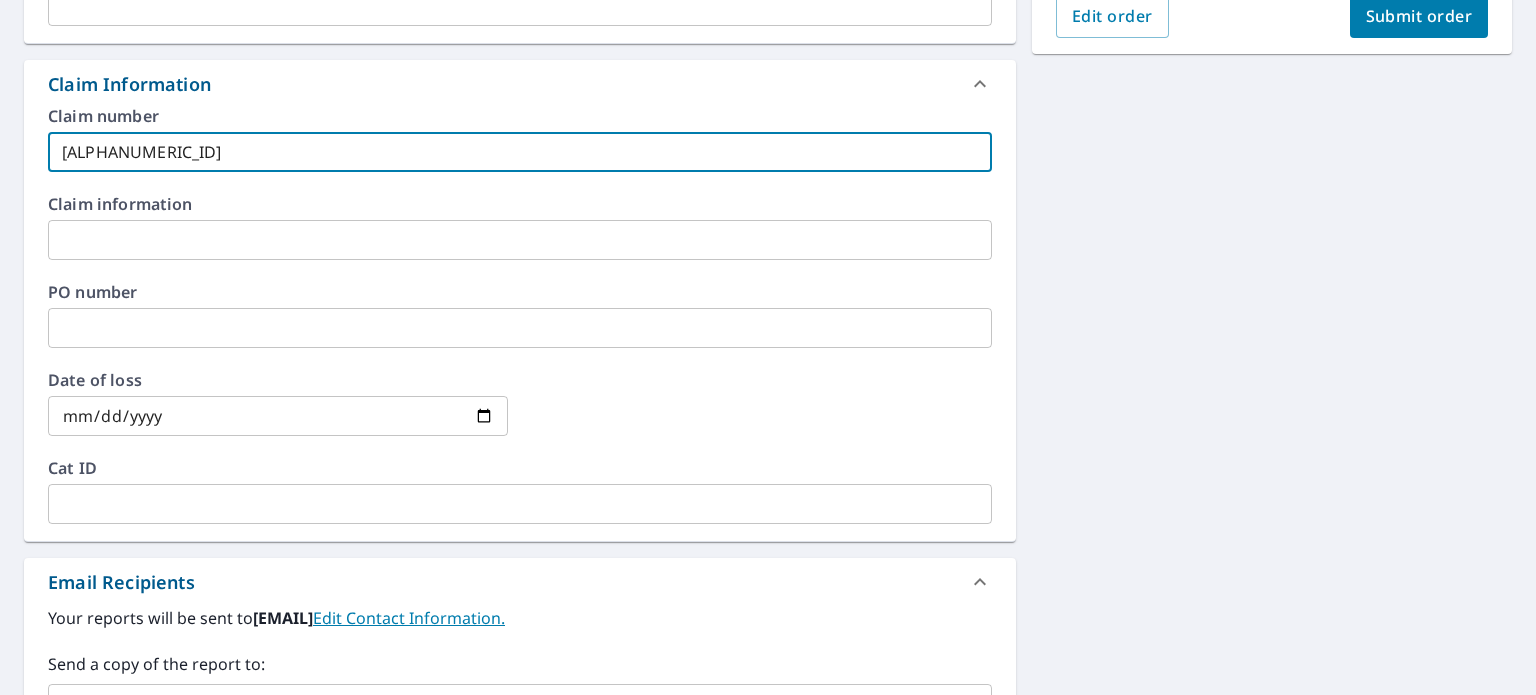 type on "[ALPHANUMERIC_ID]" 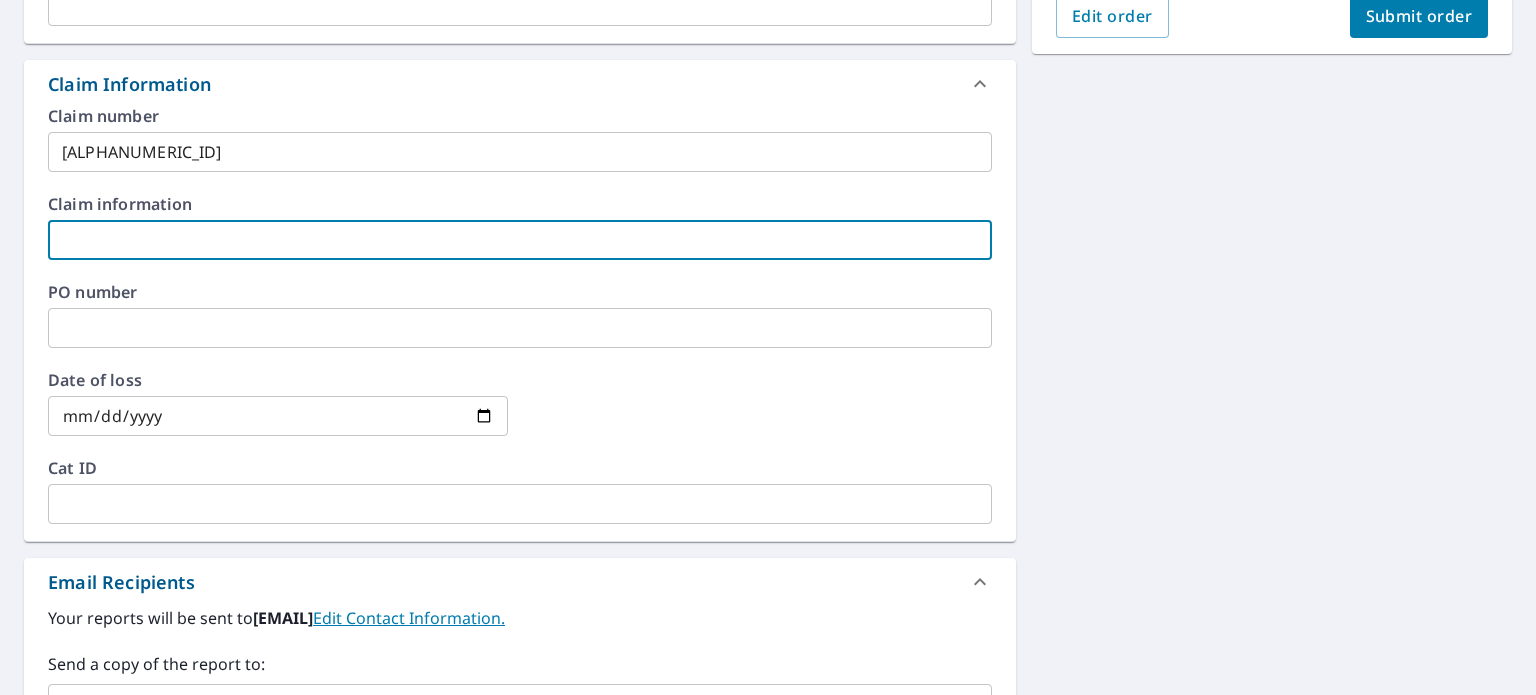 scroll, scrollTop: 333, scrollLeft: 0, axis: vertical 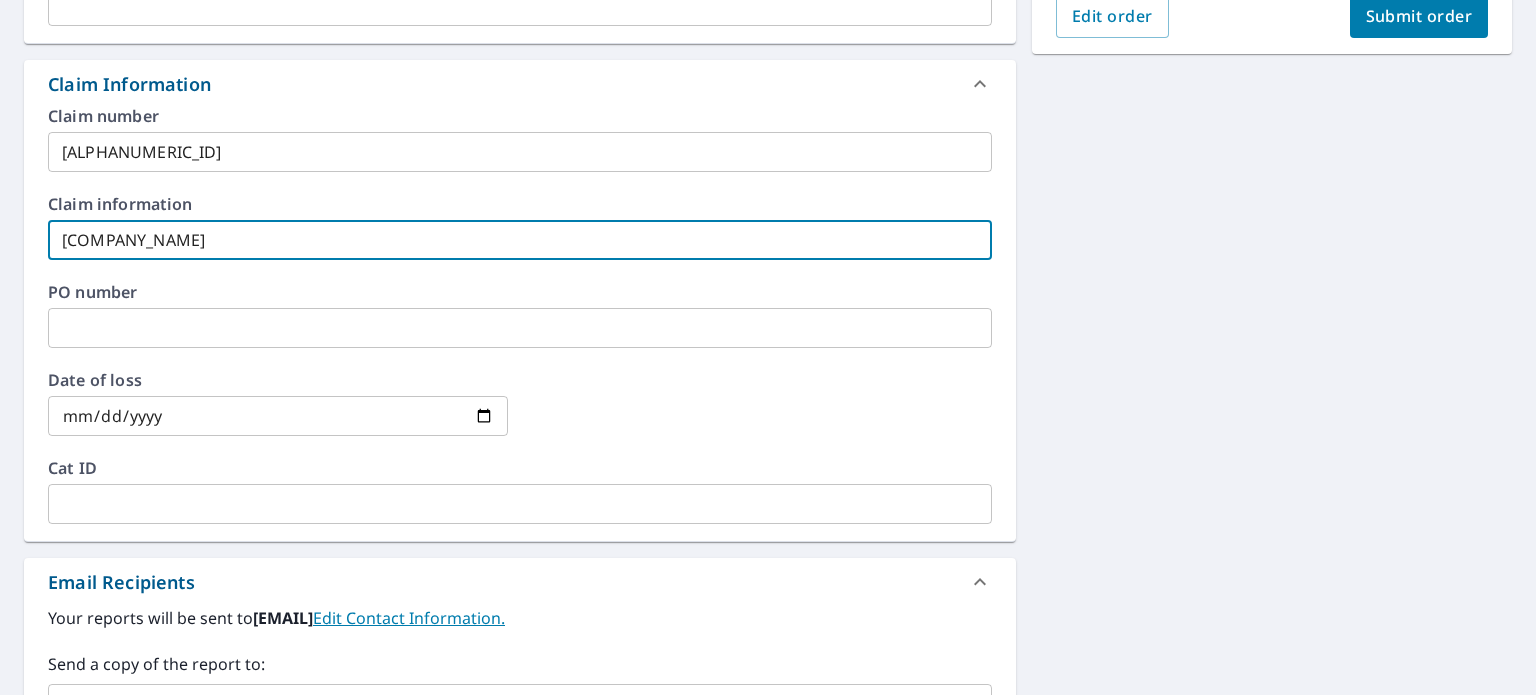 type on "[COMPANY_NAME]" 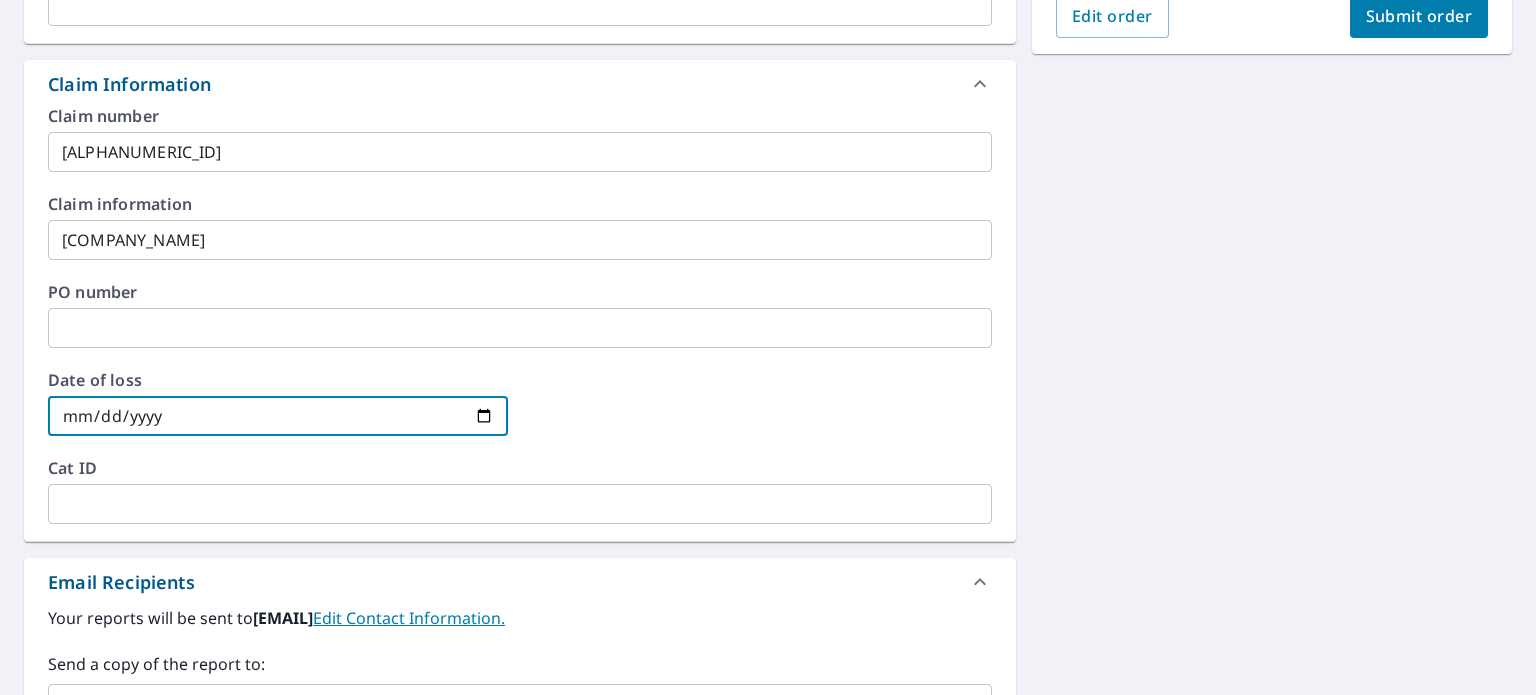 type on "[YEAR]-[MONTH]-[DAY]" 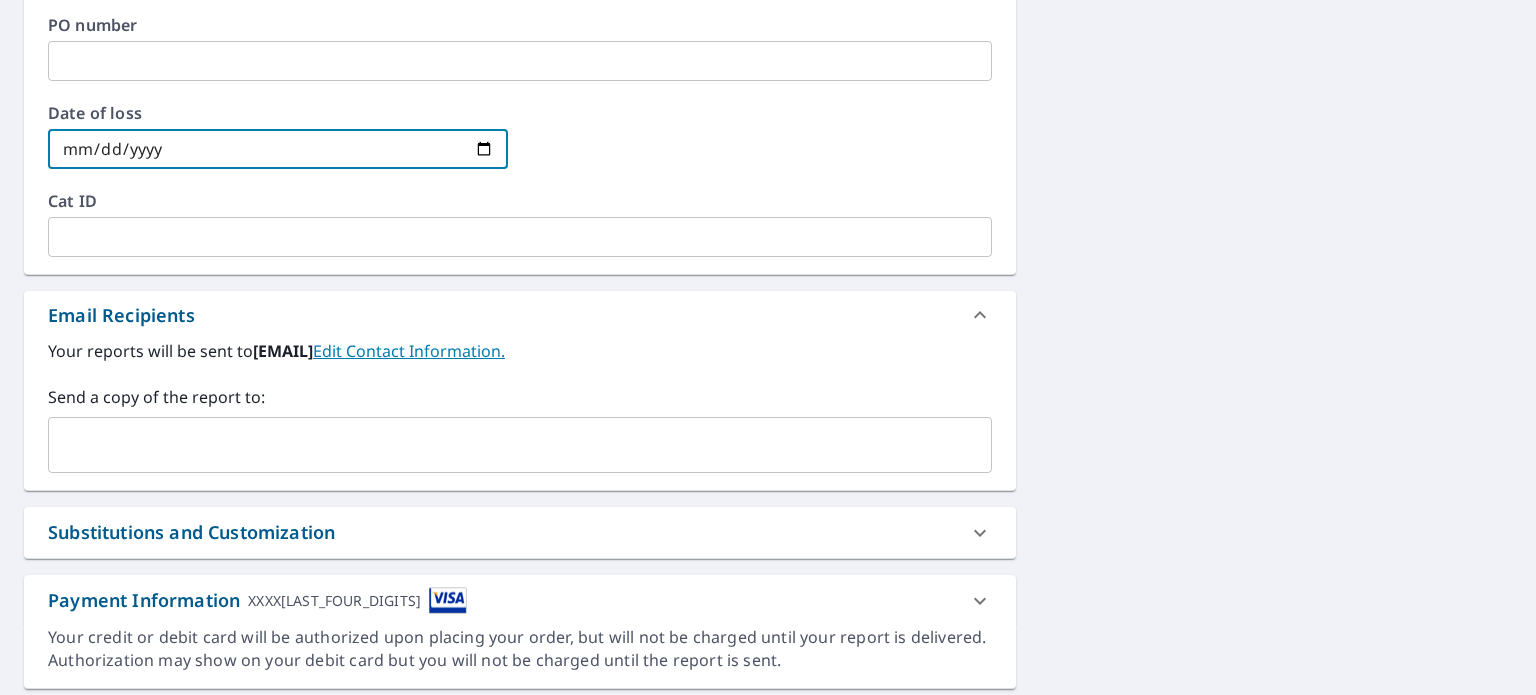 scroll, scrollTop: 992, scrollLeft: 0, axis: vertical 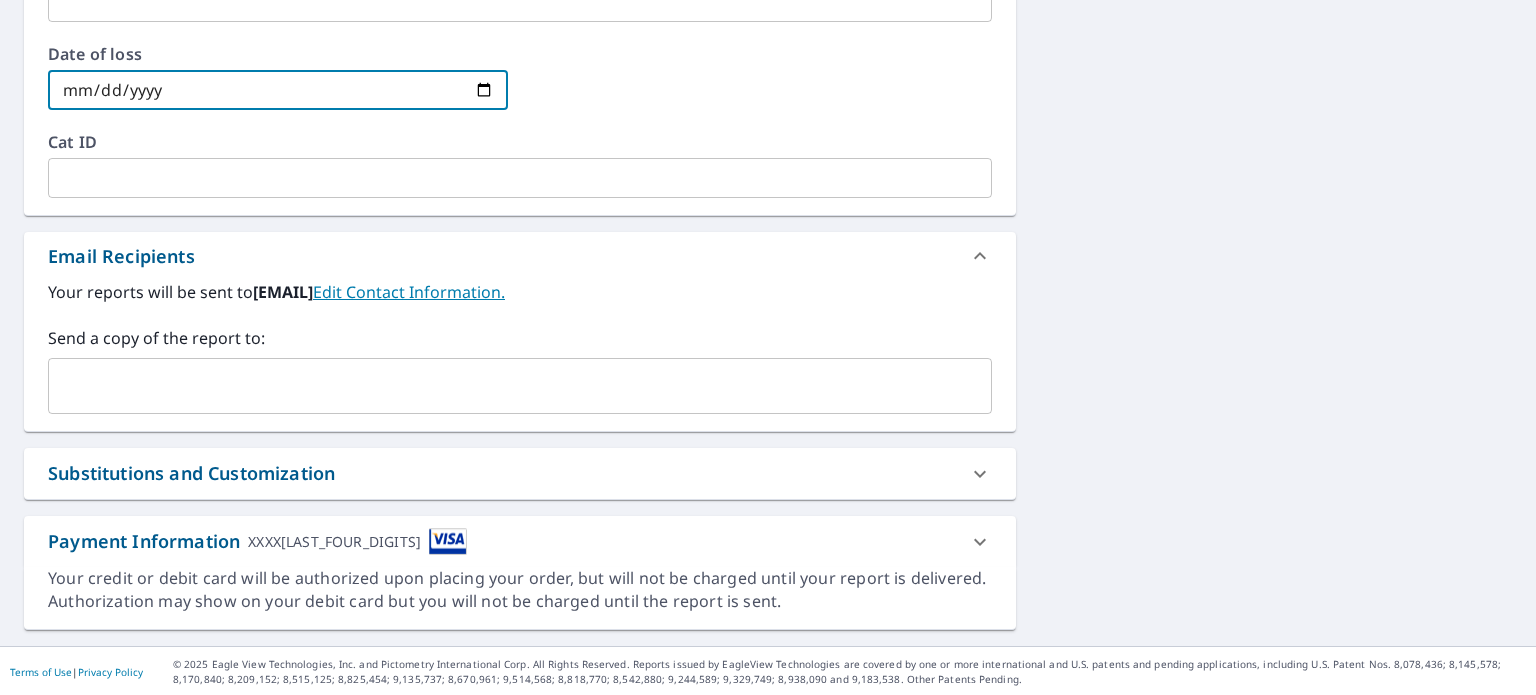 click at bounding box center [505, 386] 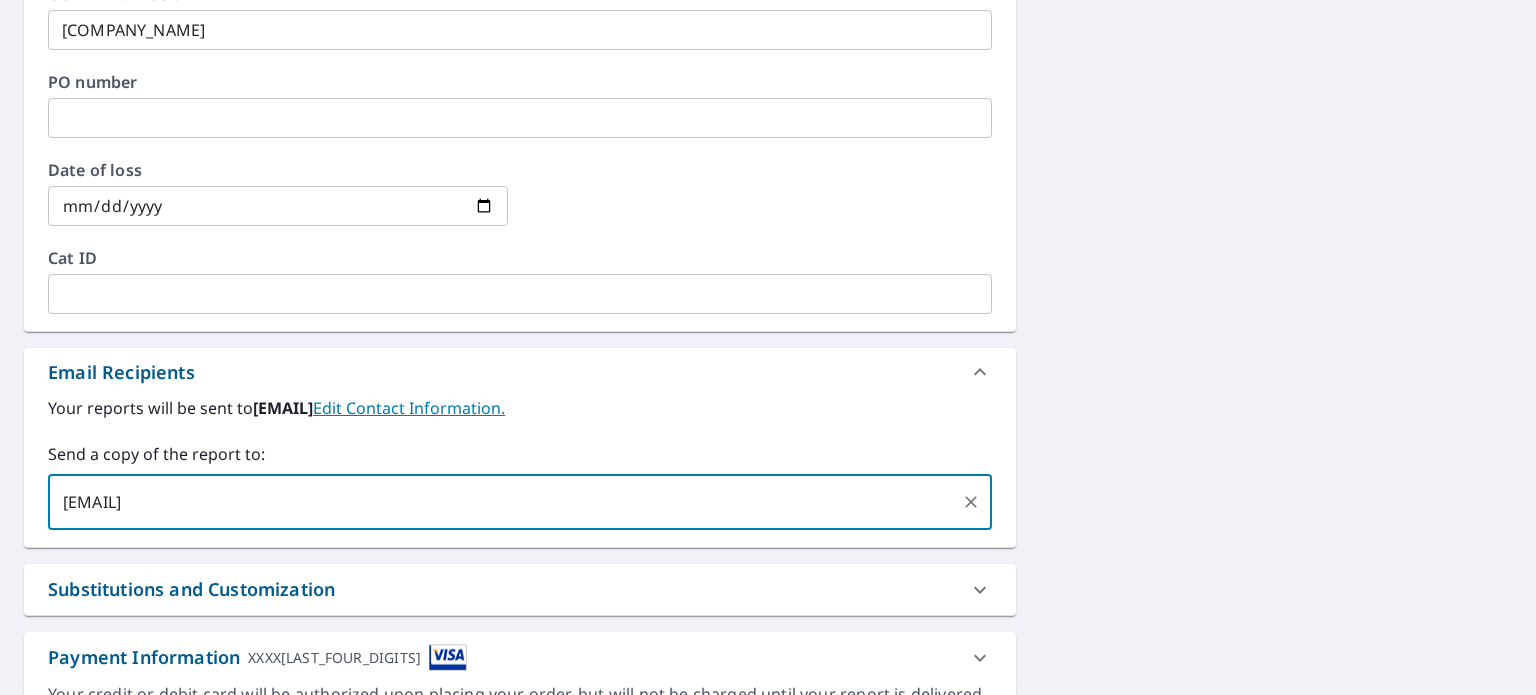 scroll, scrollTop: 992, scrollLeft: 0, axis: vertical 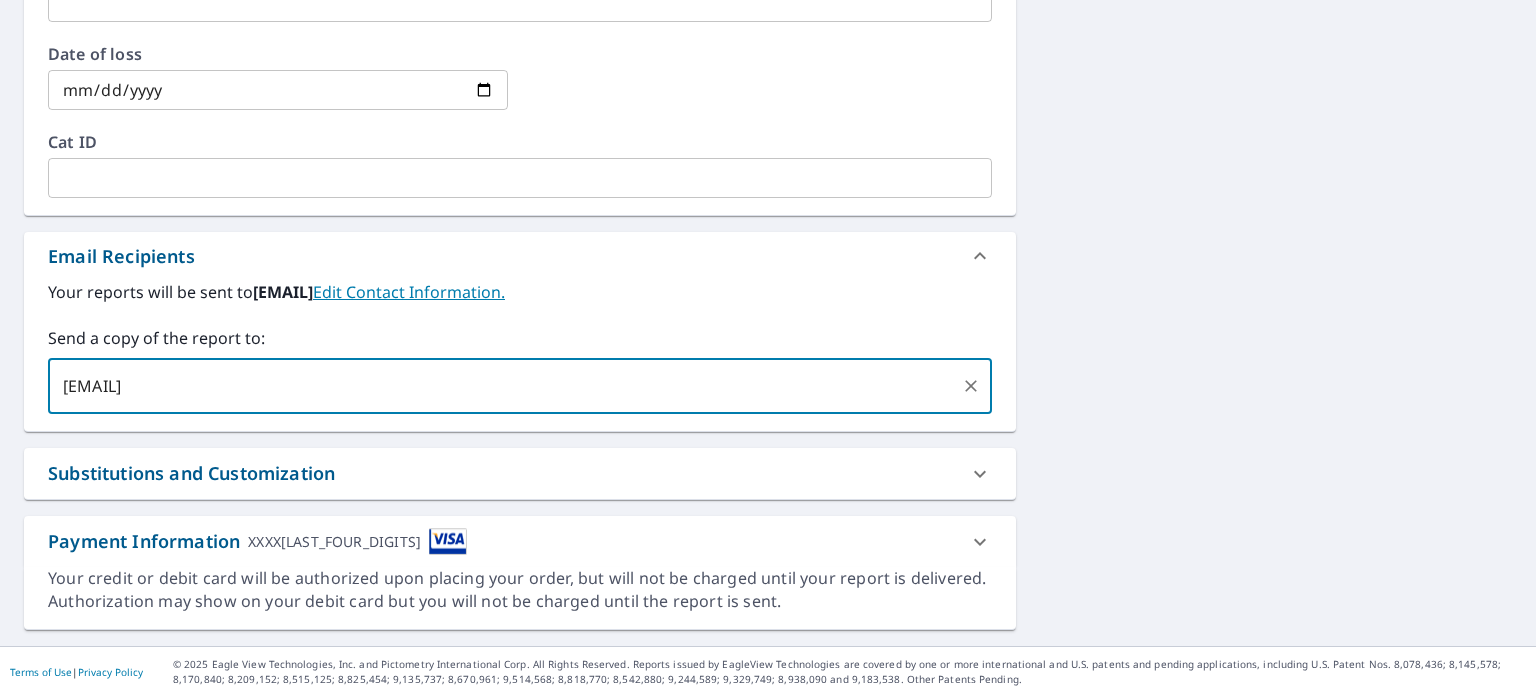 type on "[EMAIL]" 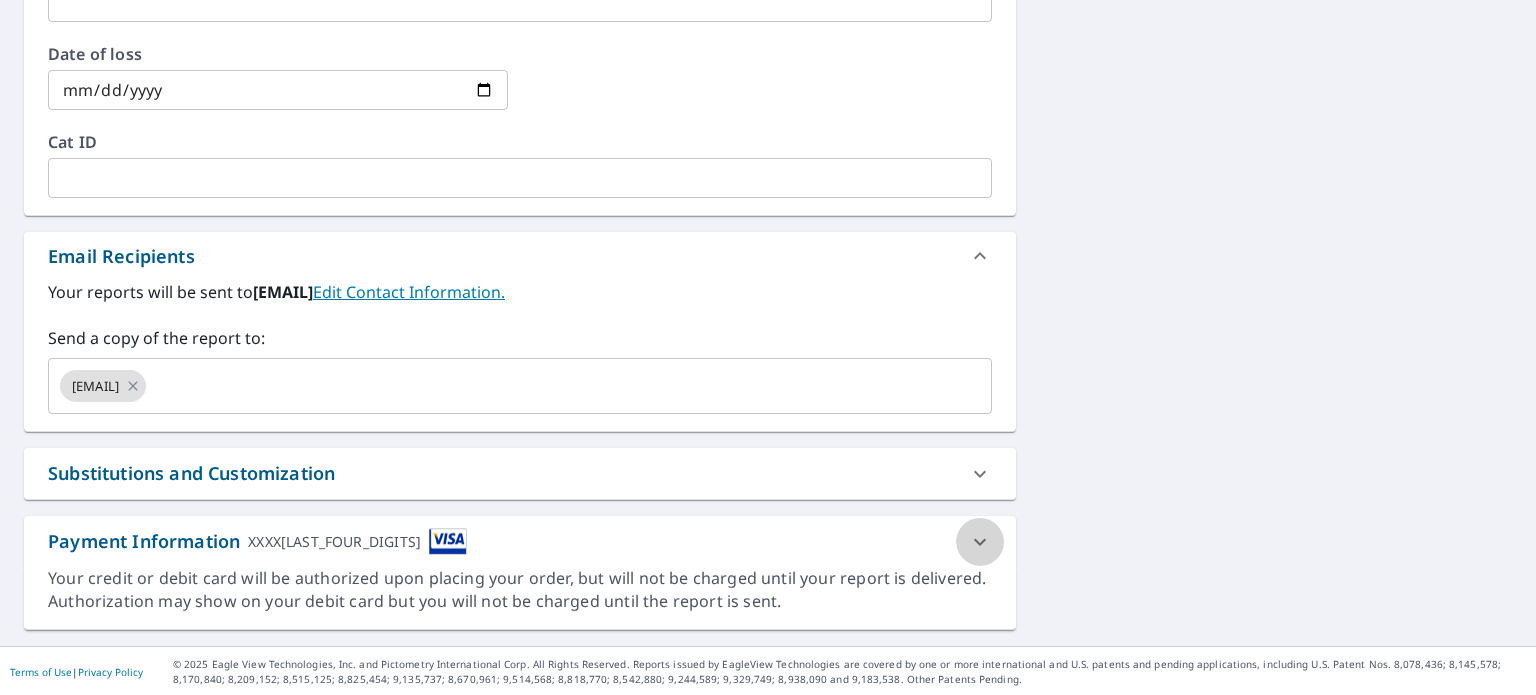 click 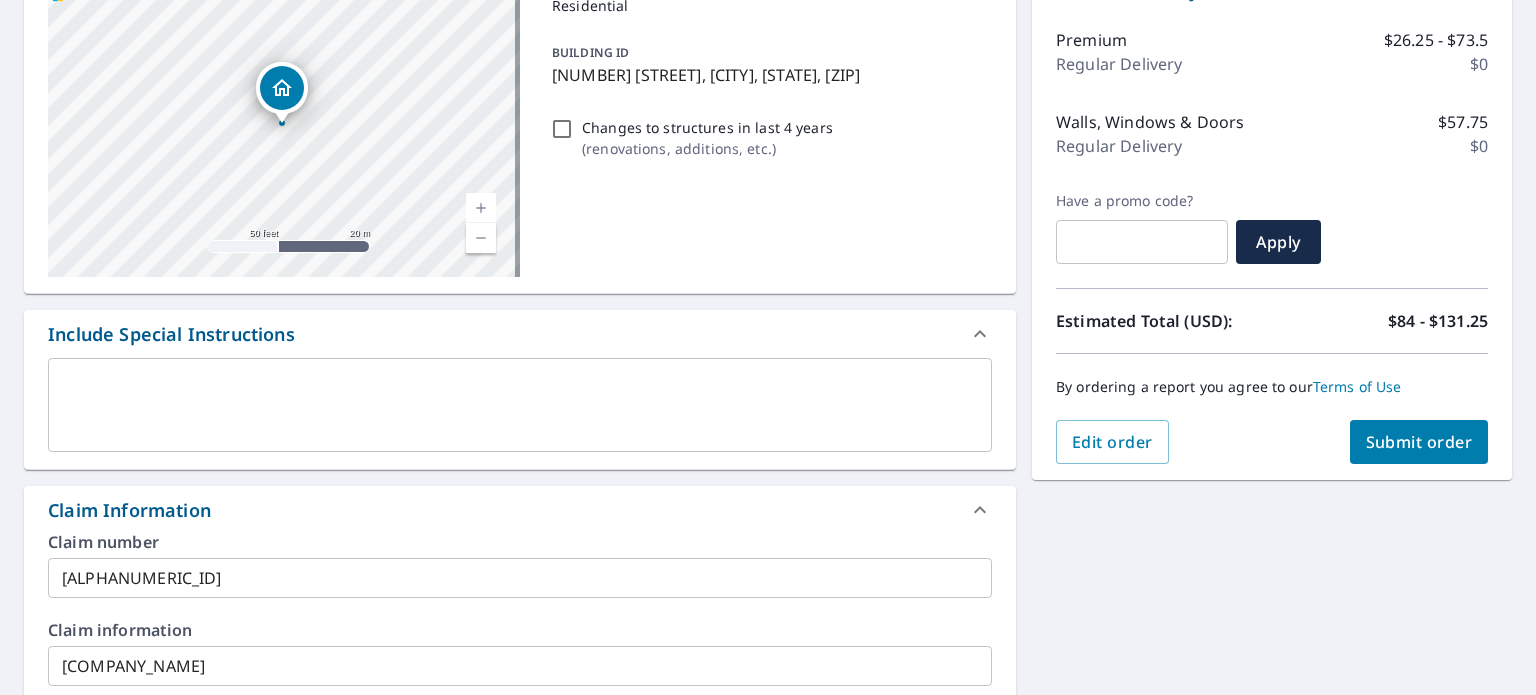 scroll, scrollTop: 500, scrollLeft: 0, axis: vertical 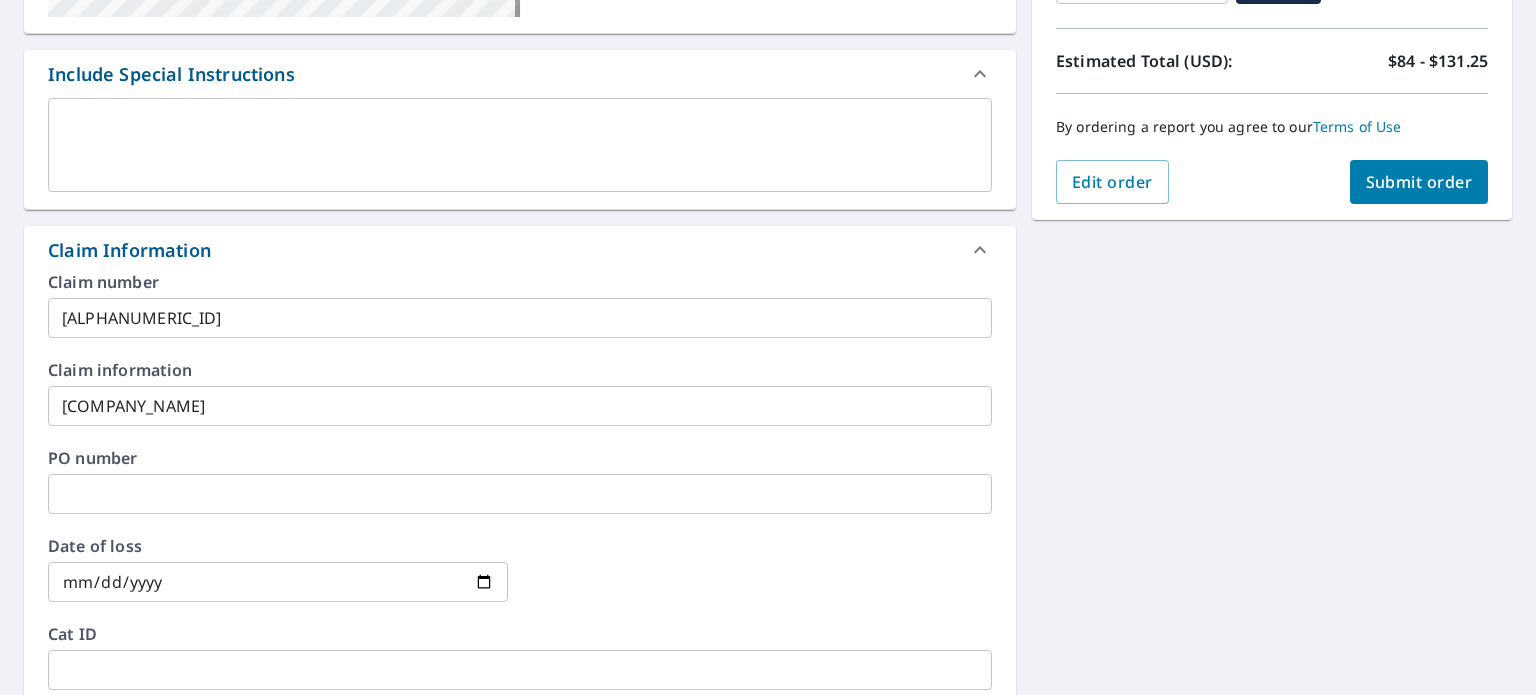 click on "Submit order" at bounding box center (1419, 182) 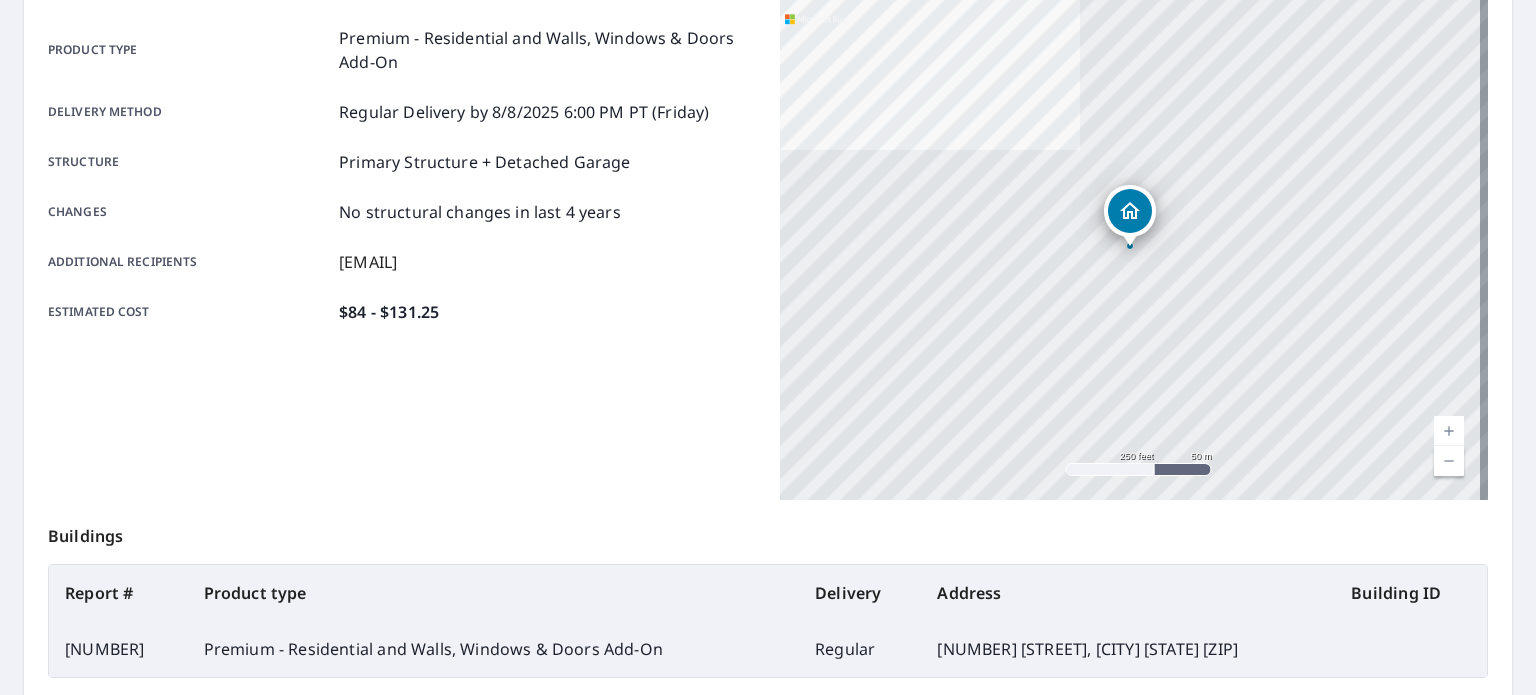 scroll, scrollTop: 0, scrollLeft: 0, axis: both 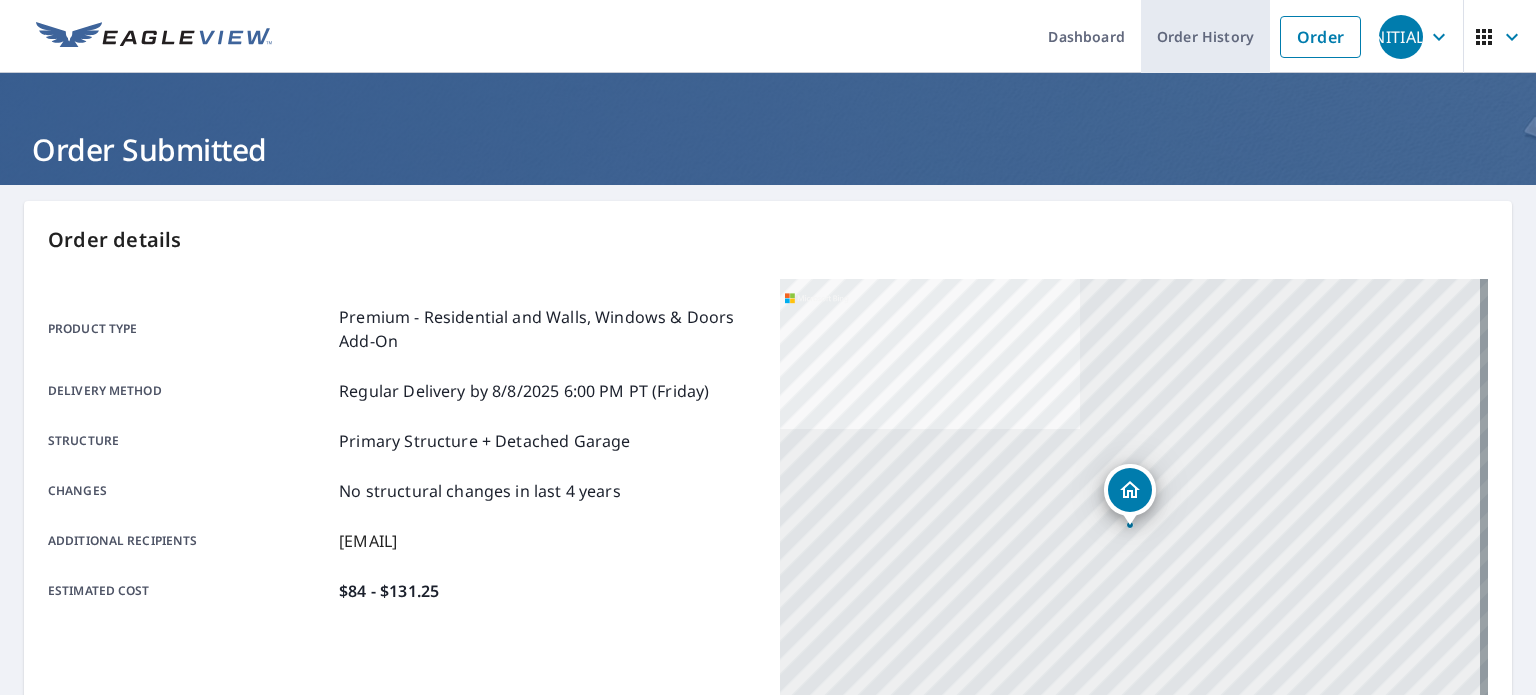 click on "Order History" at bounding box center (1205, 36) 